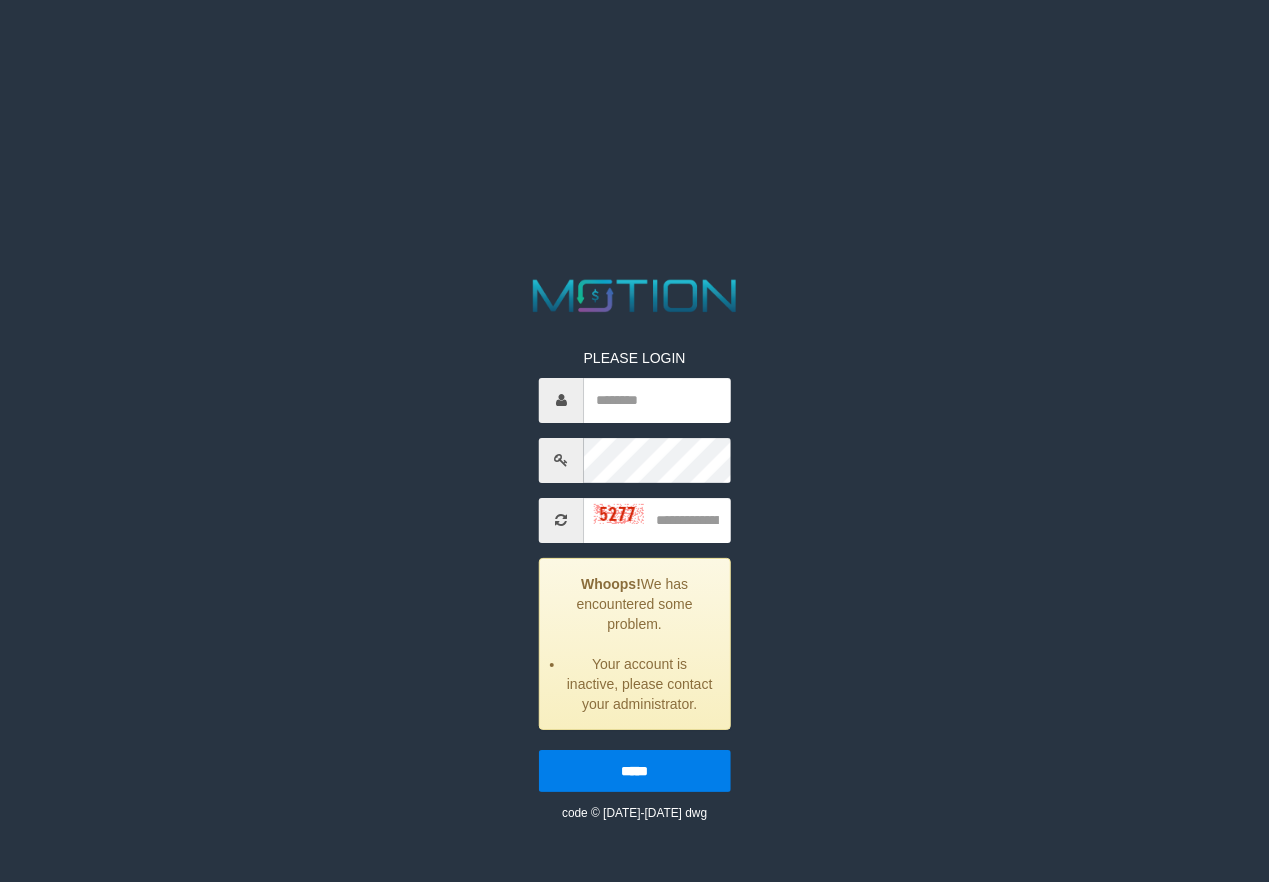 scroll, scrollTop: 0, scrollLeft: 0, axis: both 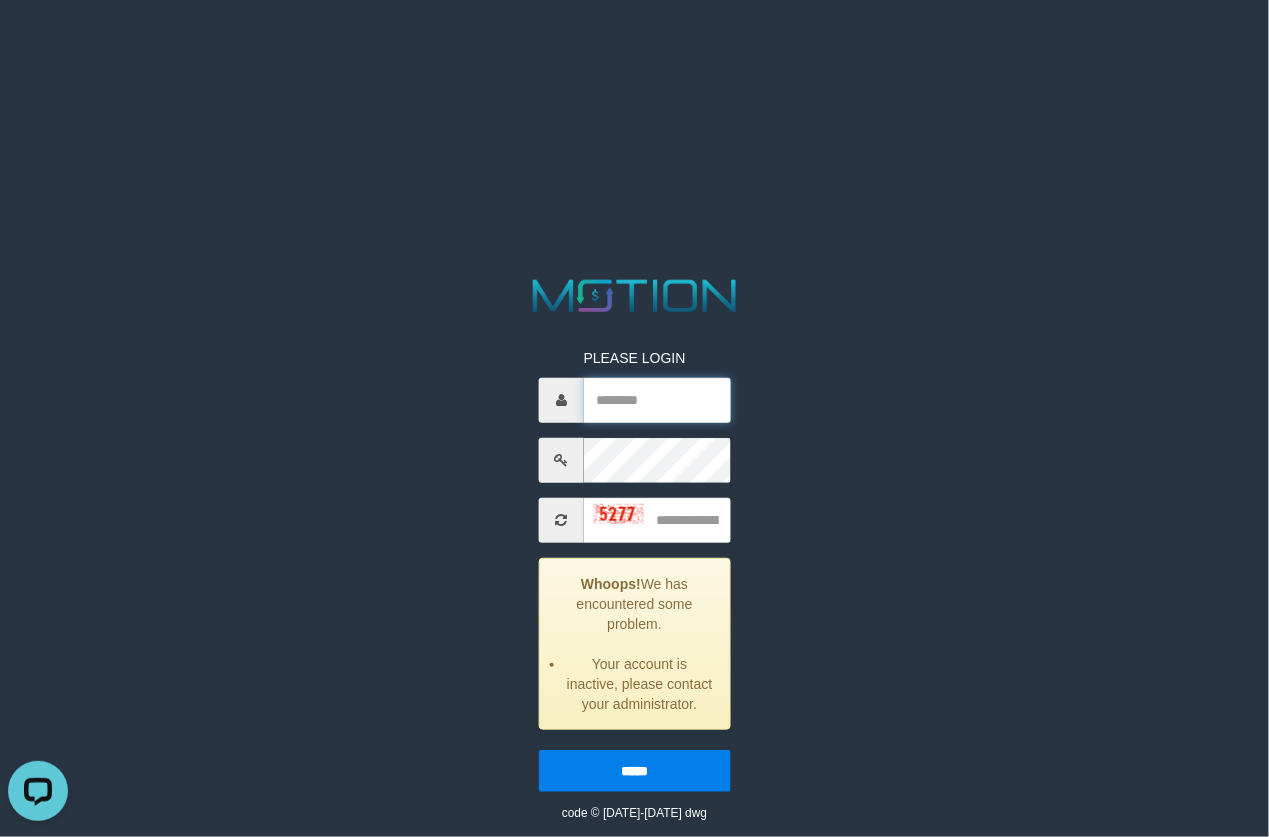 drag, startPoint x: 629, startPoint y: 405, endPoint x: 632, endPoint y: 418, distance: 13.341664 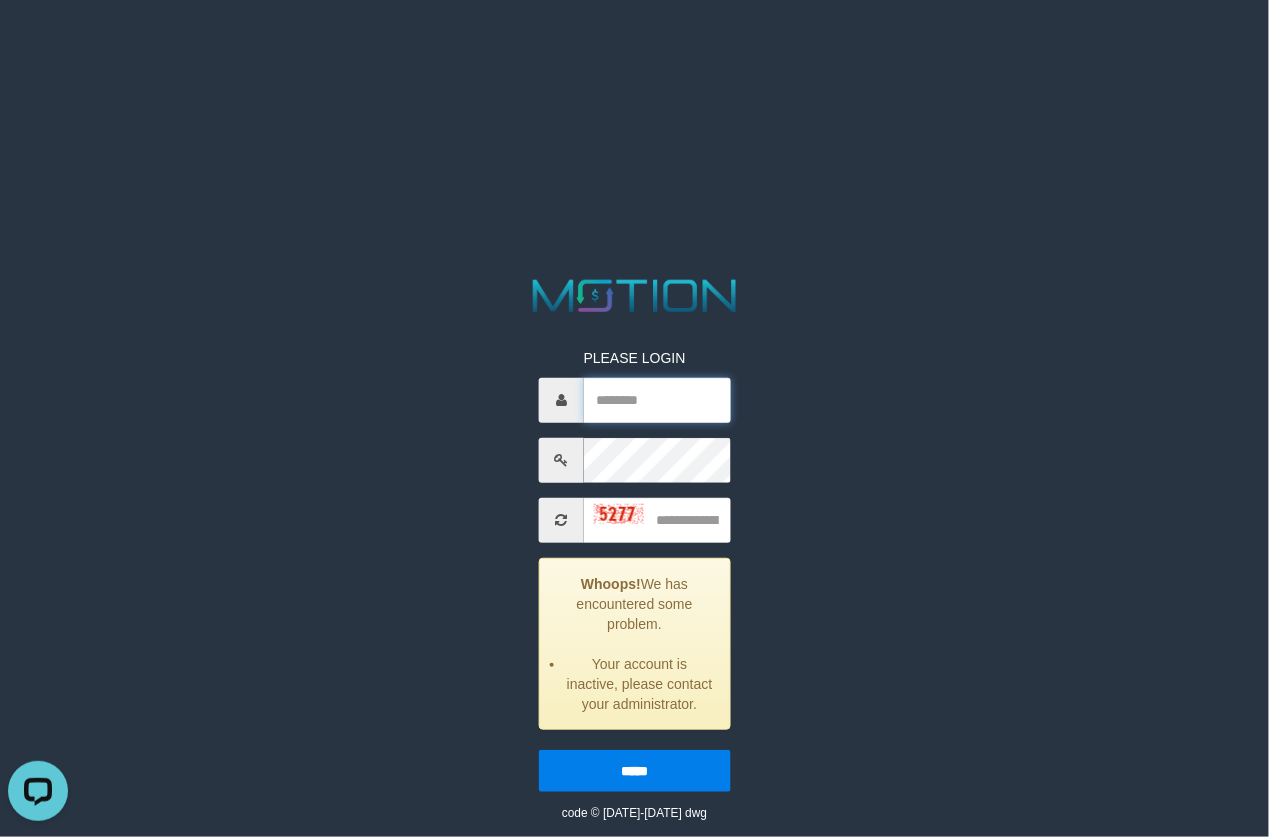 click at bounding box center (657, 400) 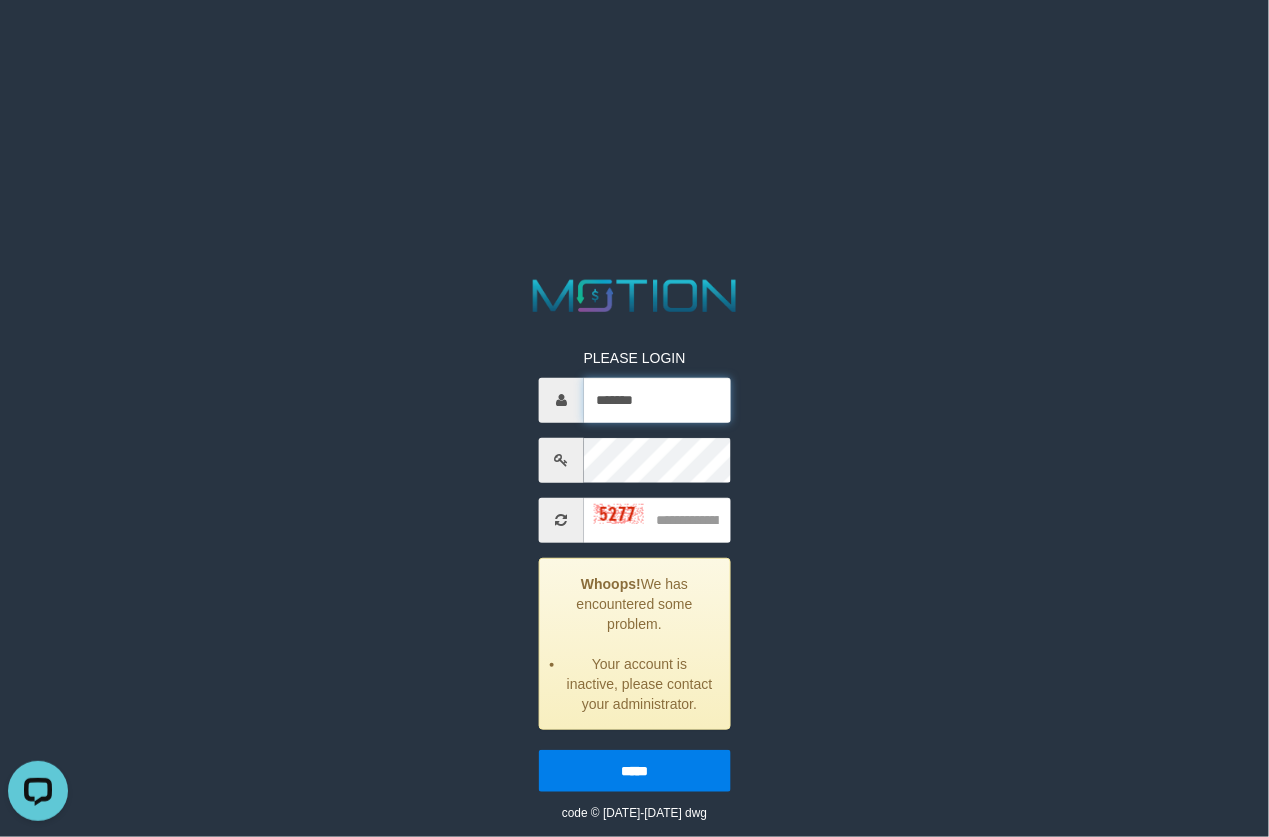 drag, startPoint x: 669, startPoint y: 397, endPoint x: 82, endPoint y: 401, distance: 587.0136 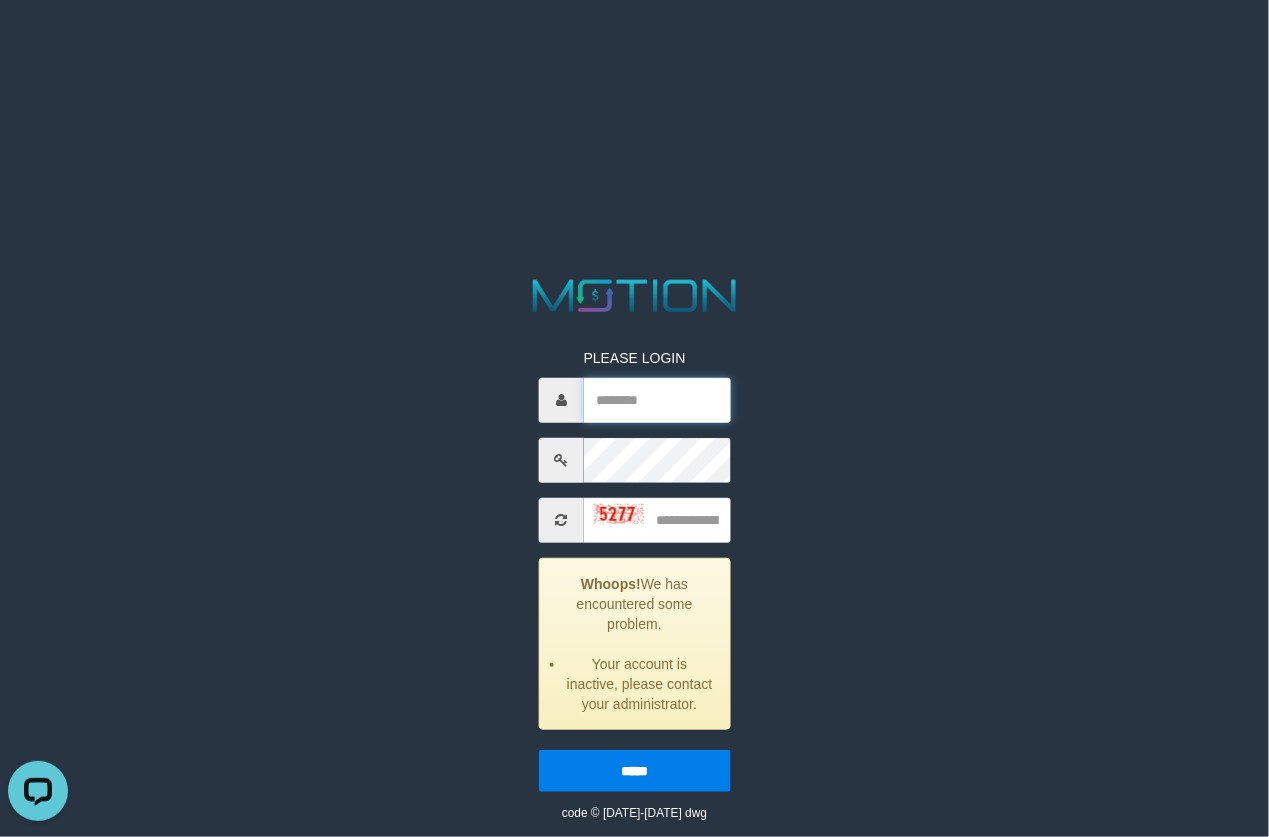 click at bounding box center (657, 400) 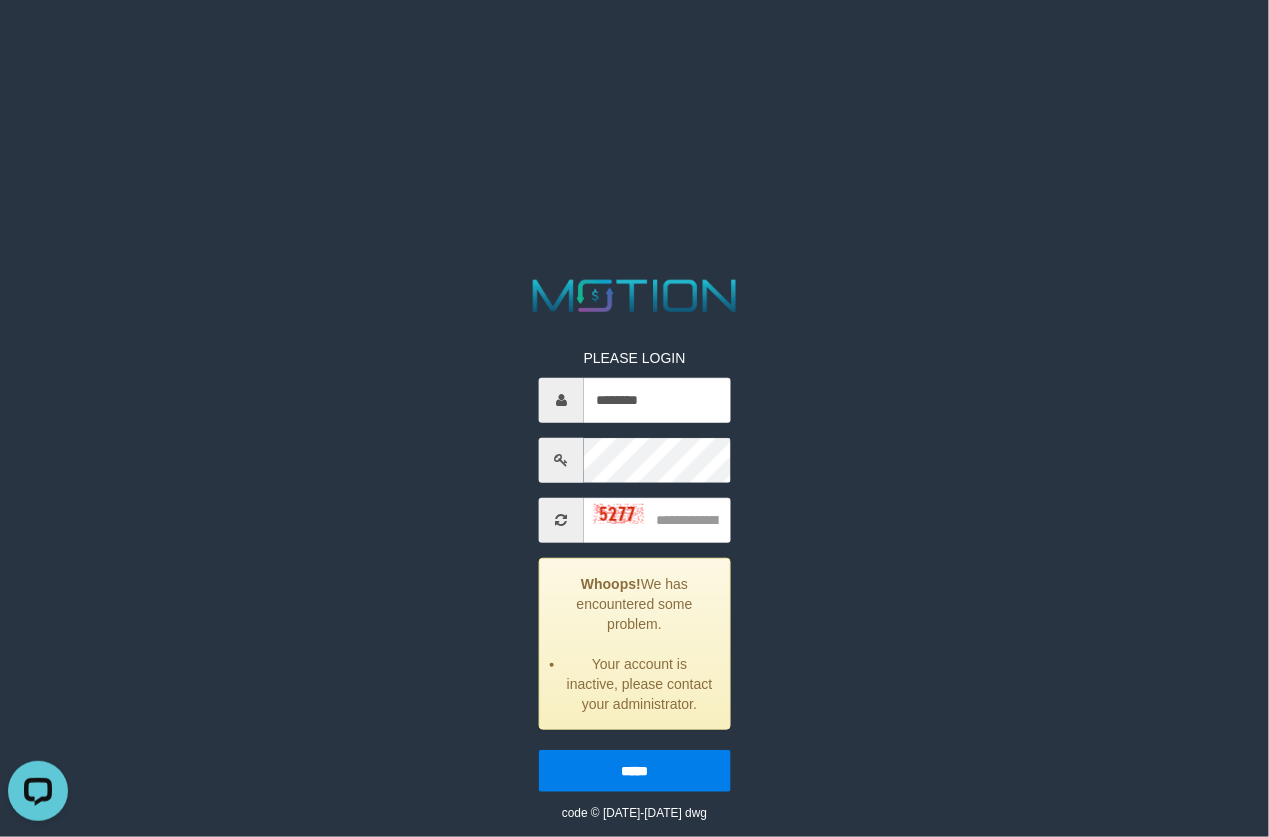 click on "PLEASE LOGIN
********
Whoops!  We has encountered some problem.
Your account is inactive, please contact your administrator.
*****
code © 2012-2018 dwg" at bounding box center [634, 25] 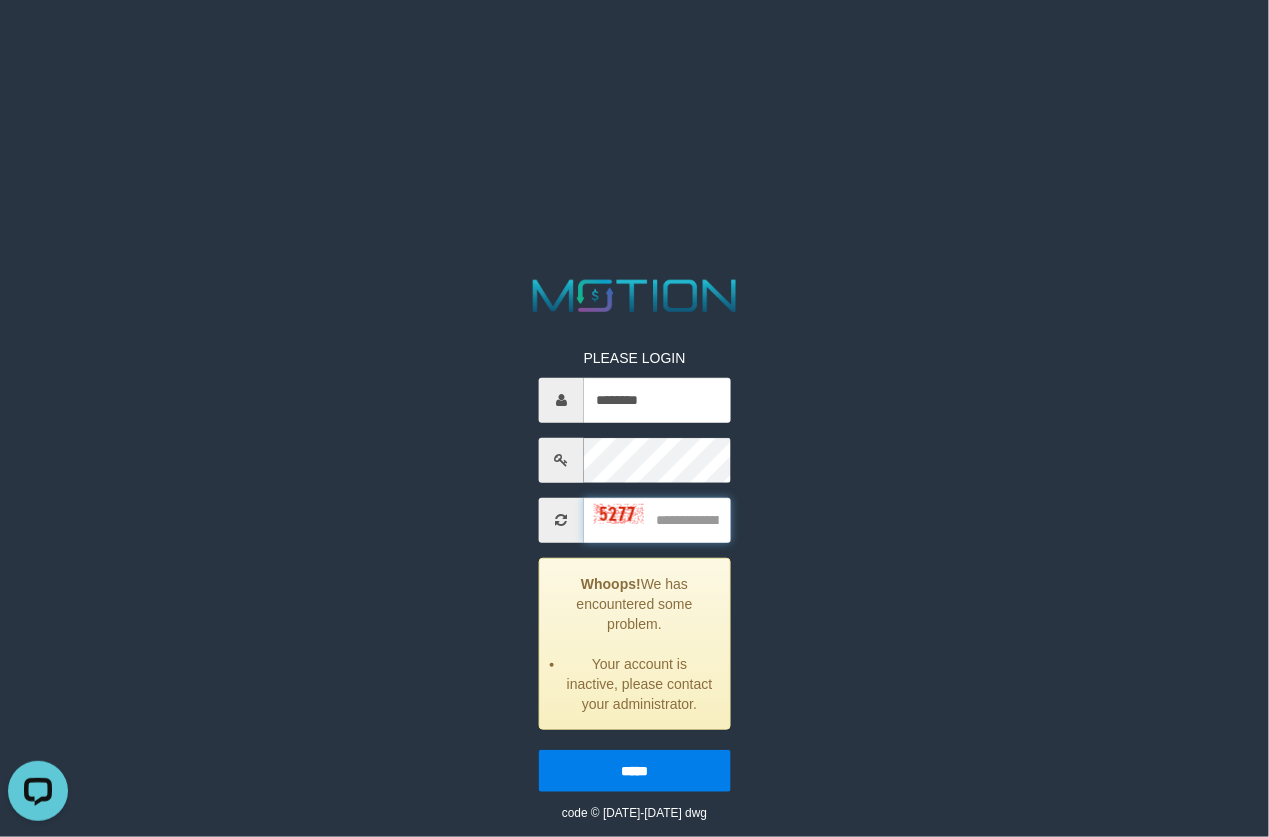 click at bounding box center [657, 520] 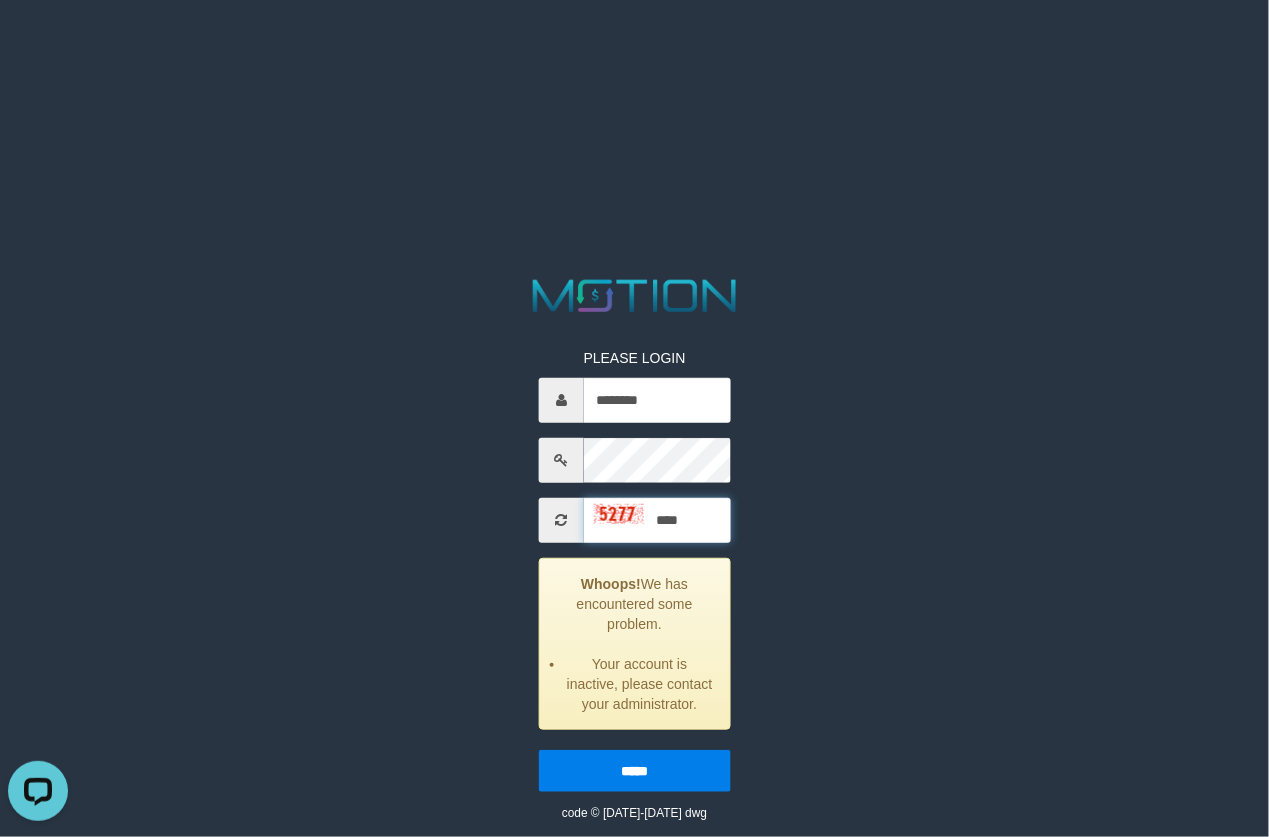 type on "****" 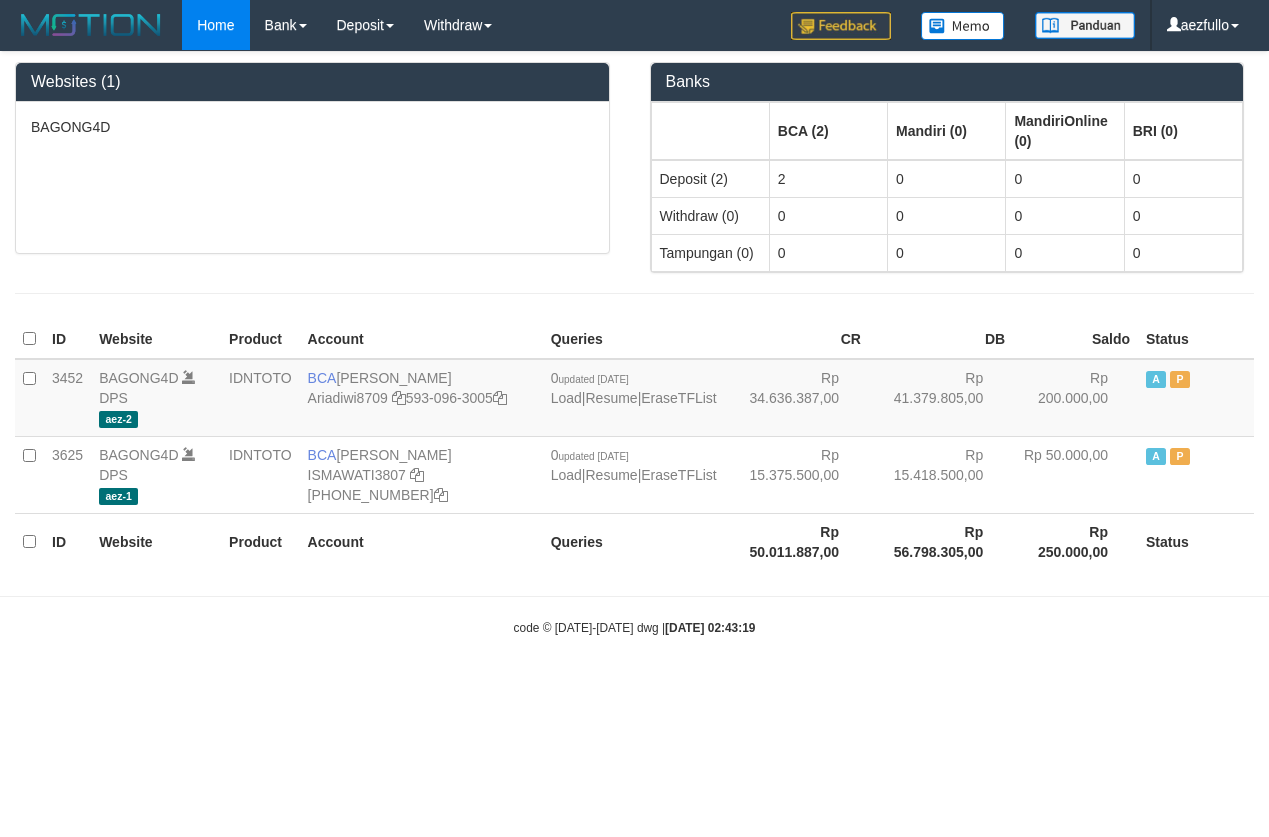 scroll, scrollTop: 0, scrollLeft: 0, axis: both 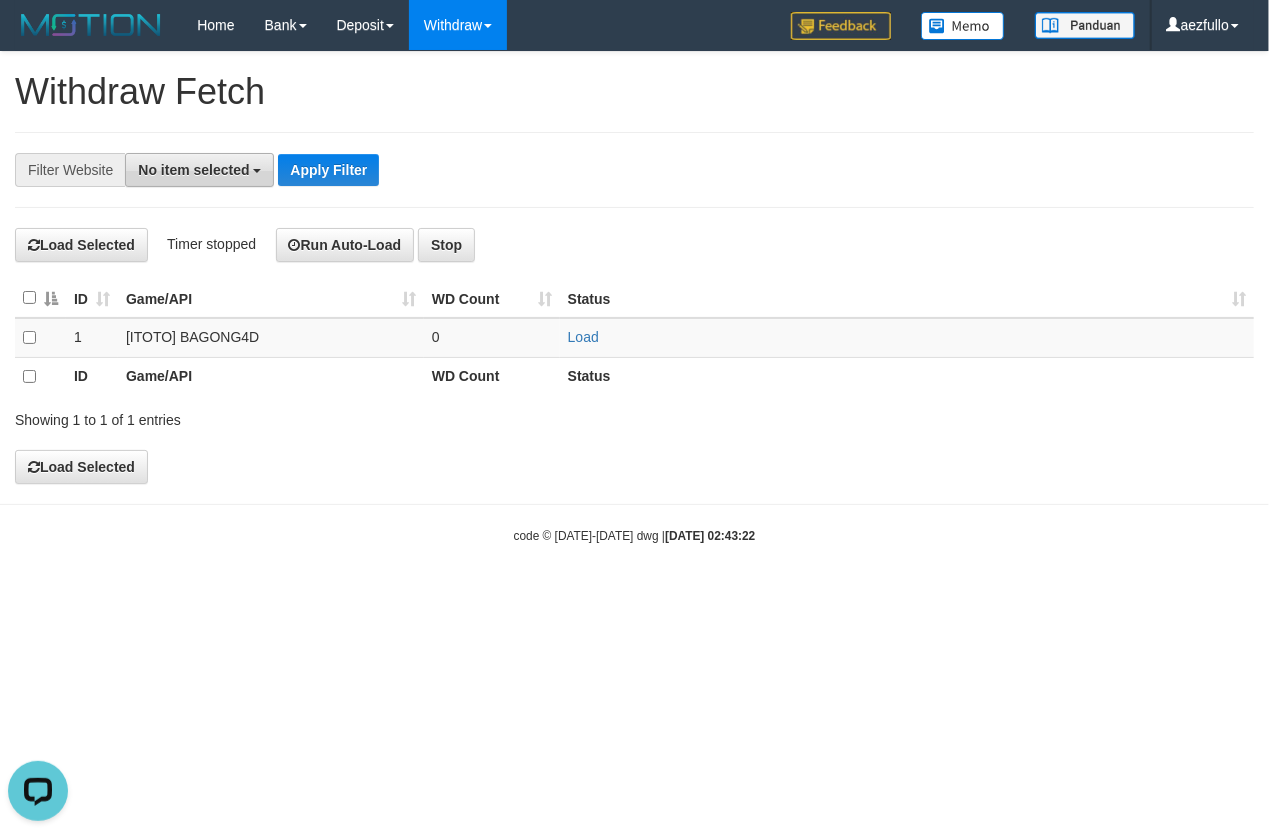 click on "No item selected" at bounding box center [193, 170] 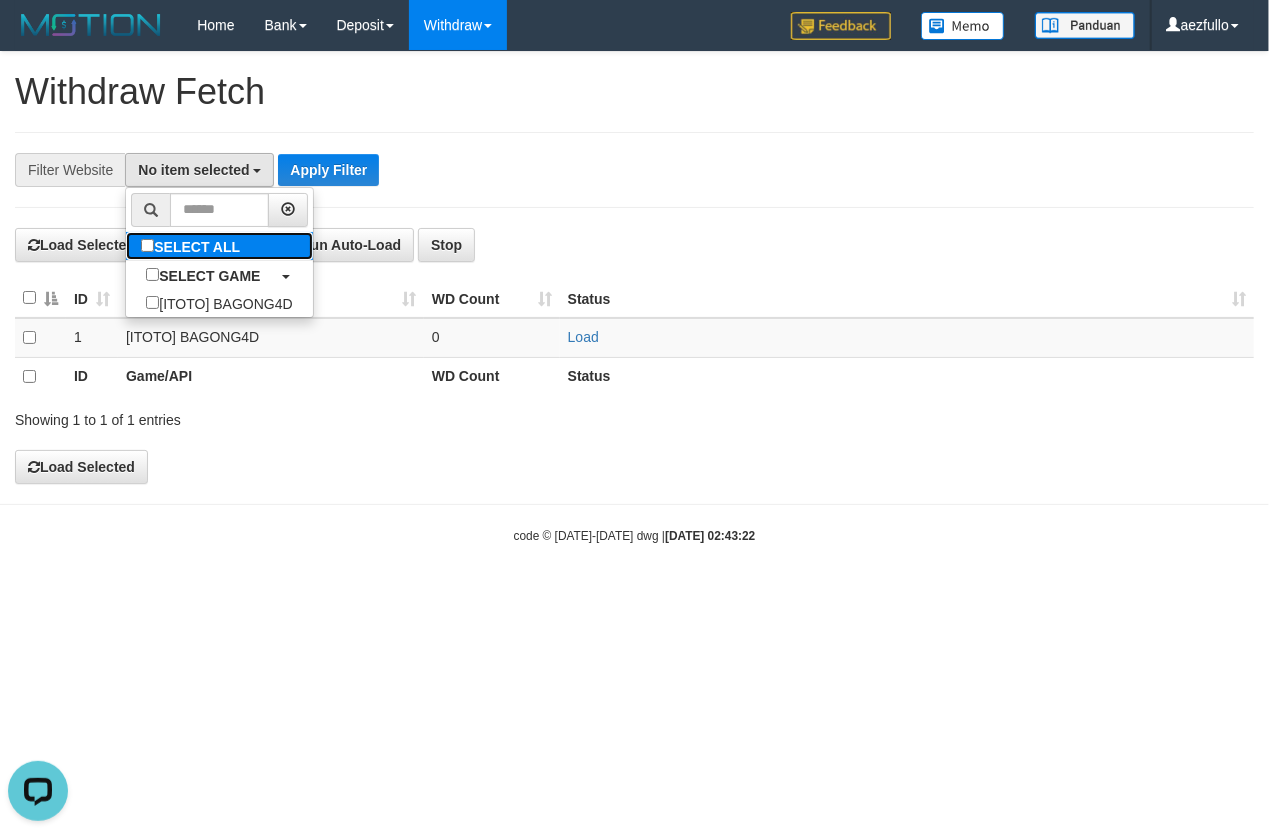 click on "SELECT ALL" at bounding box center [193, 246] 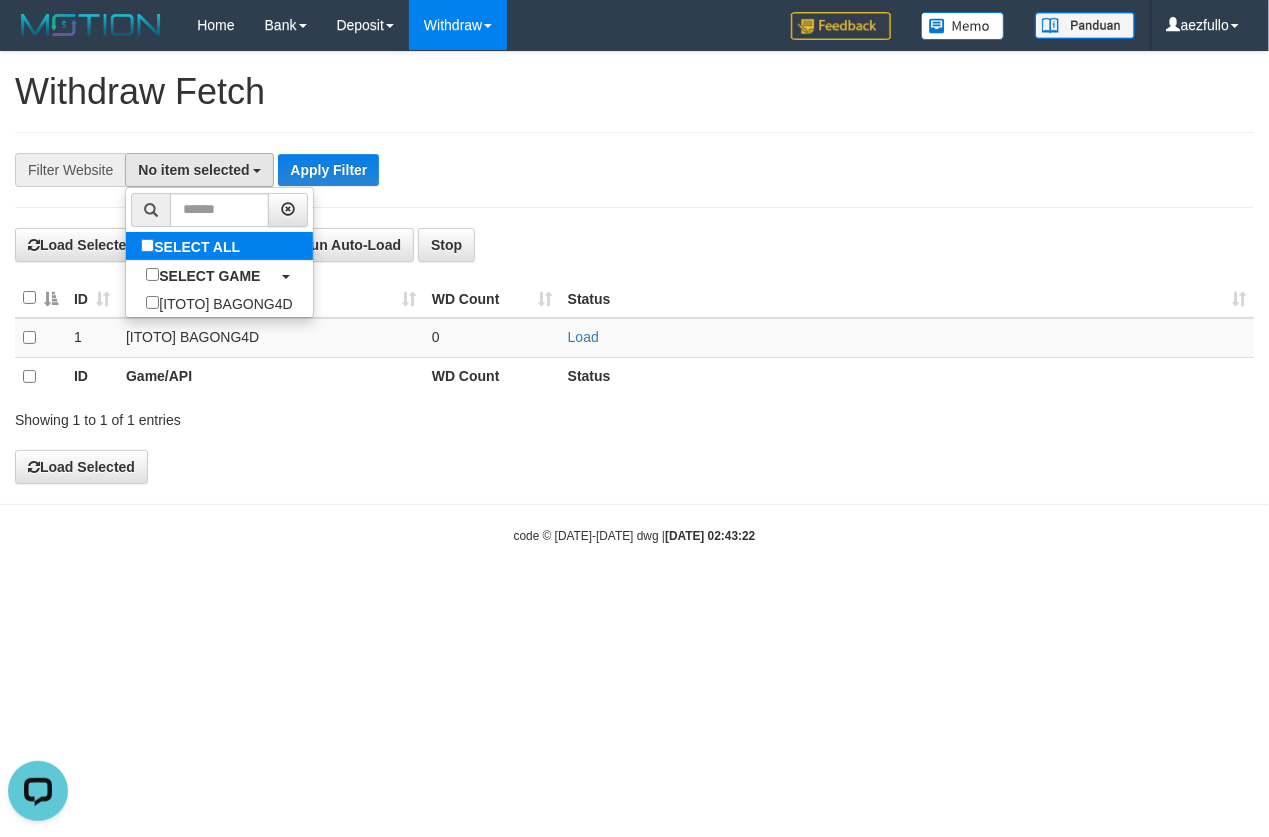 select on "***" 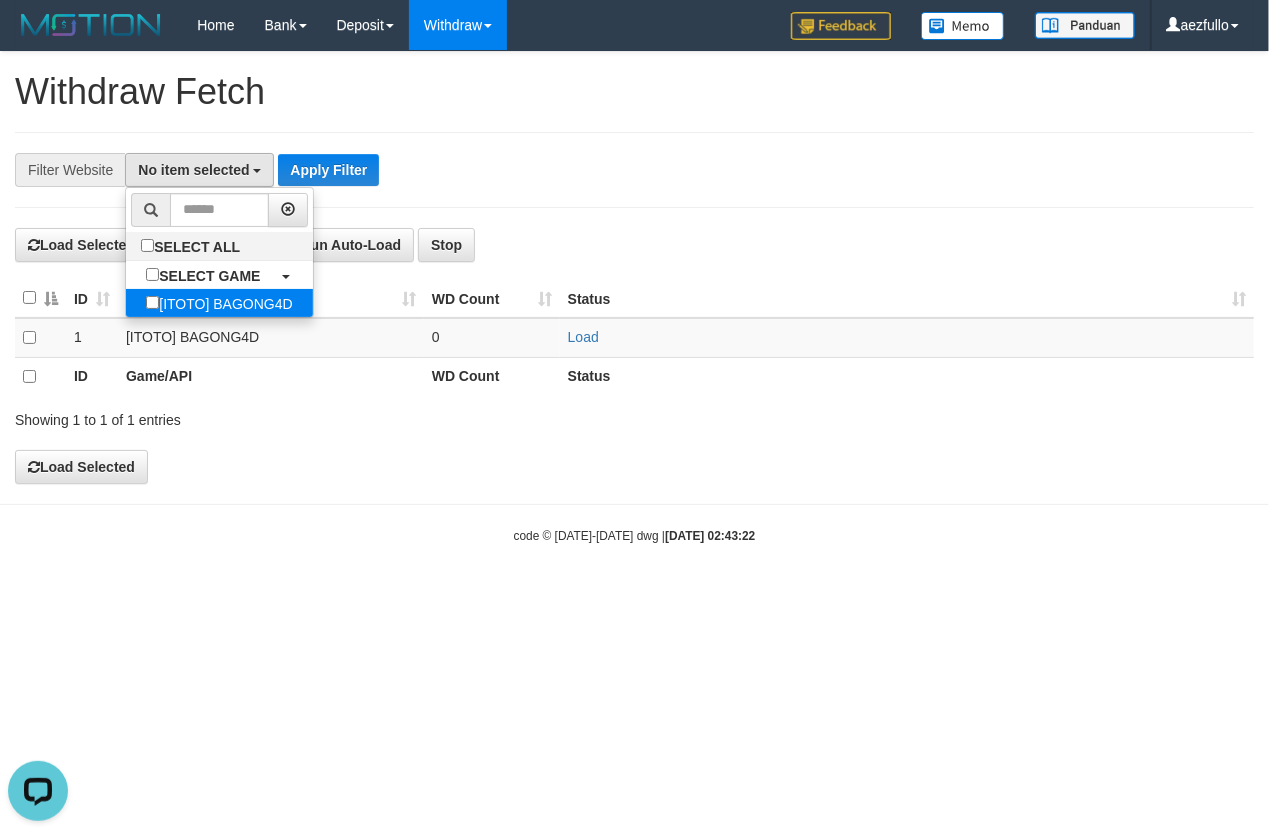 scroll, scrollTop: 17, scrollLeft: 0, axis: vertical 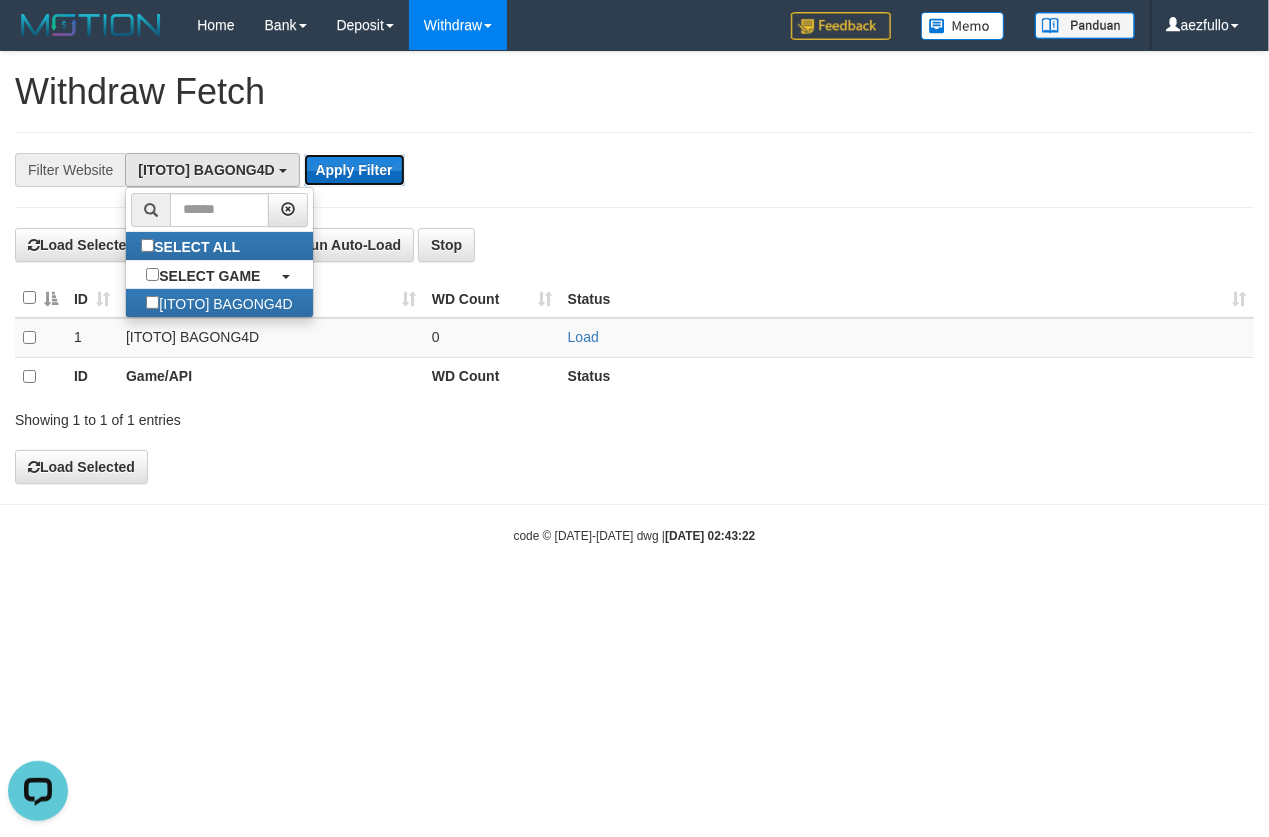 click on "Apply Filter" at bounding box center (354, 170) 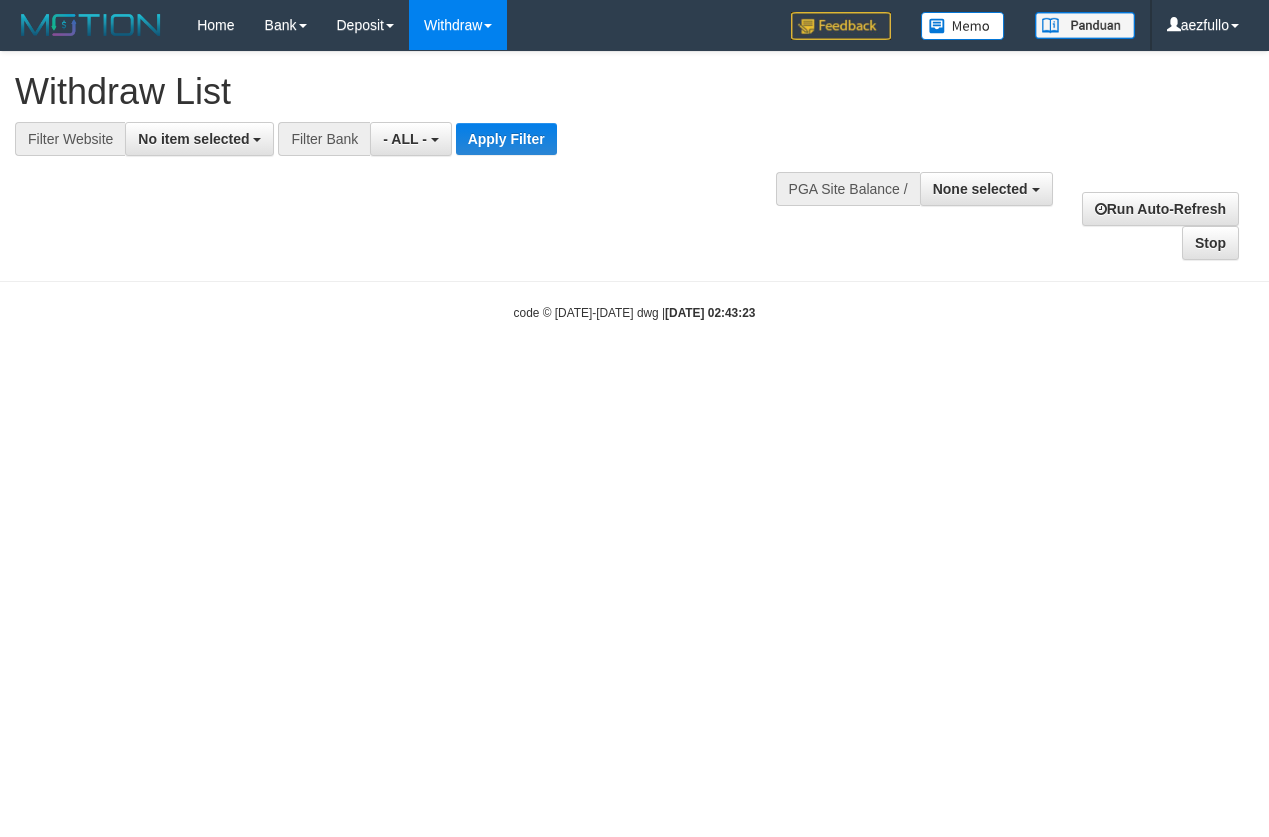 select 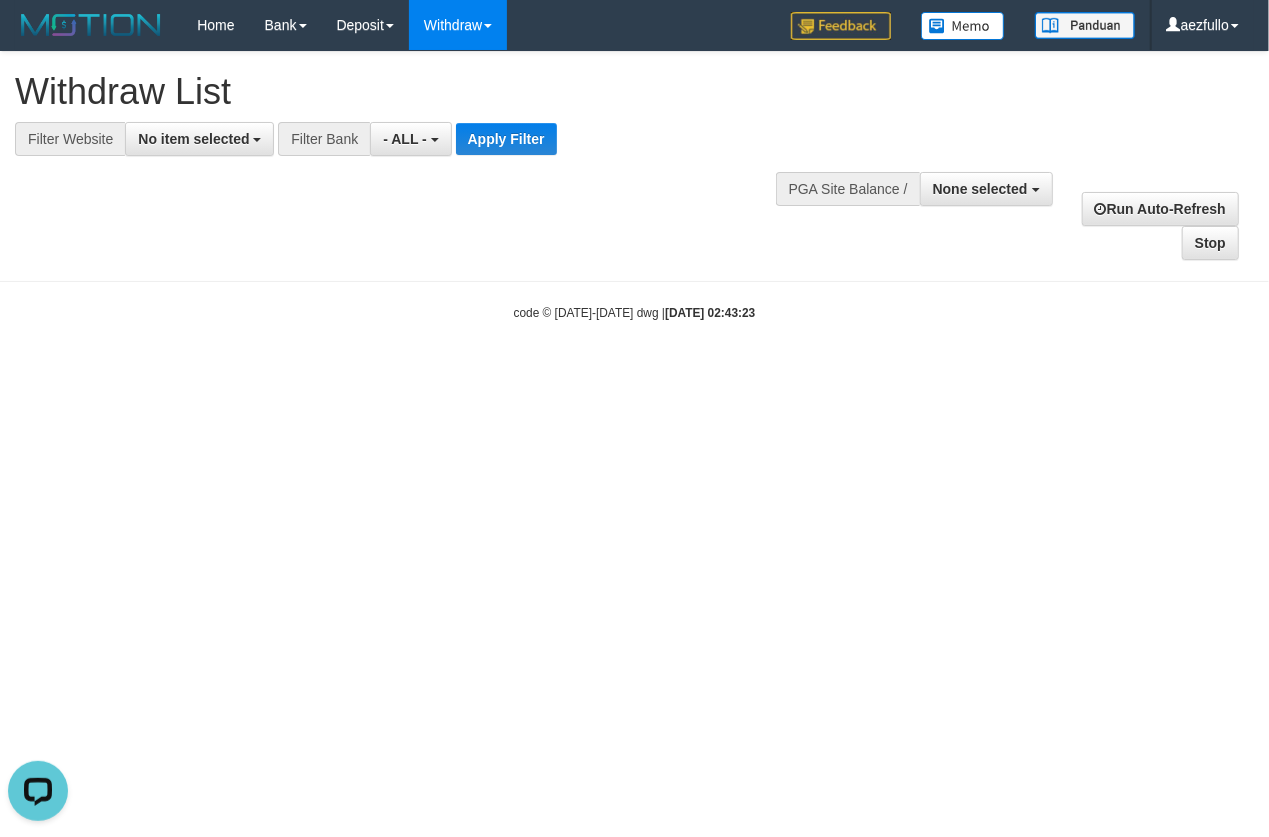 scroll, scrollTop: 0, scrollLeft: 0, axis: both 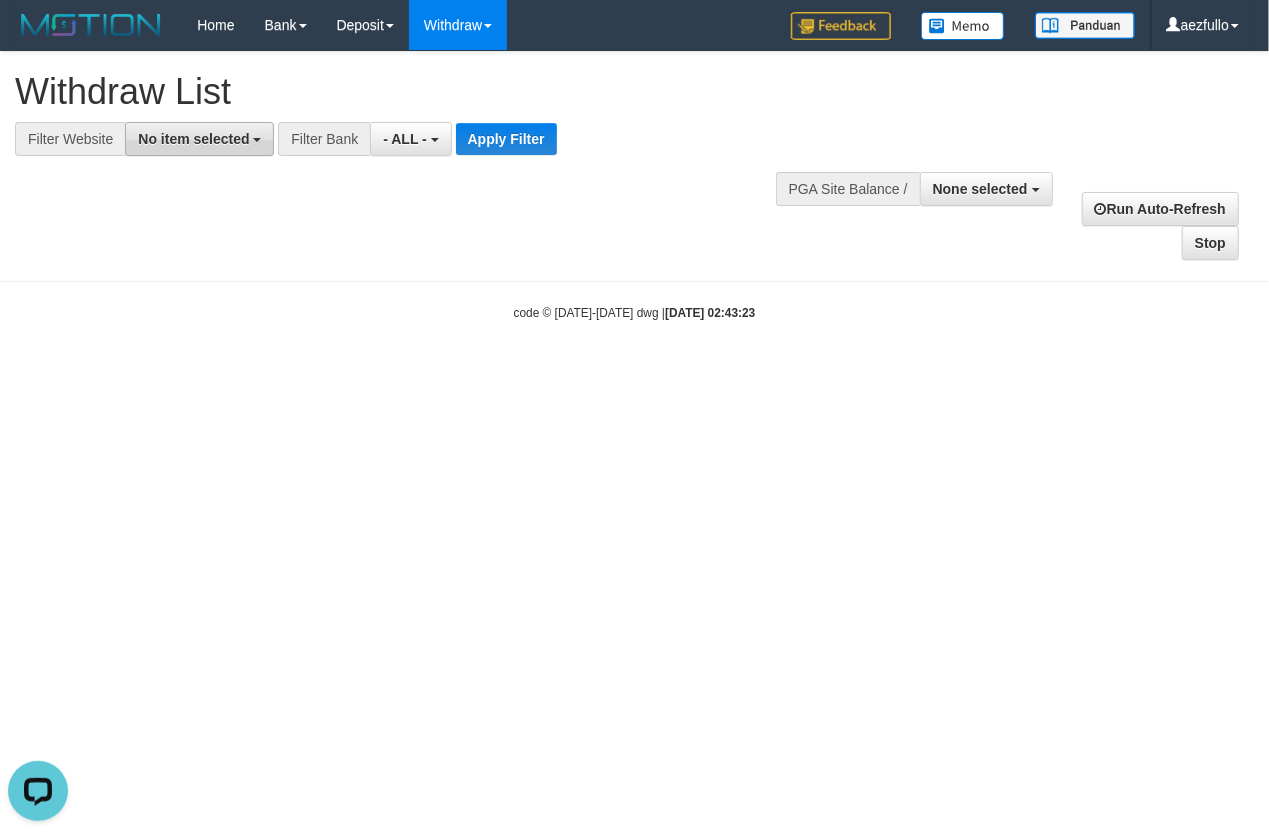 click on "No item selected" at bounding box center [193, 139] 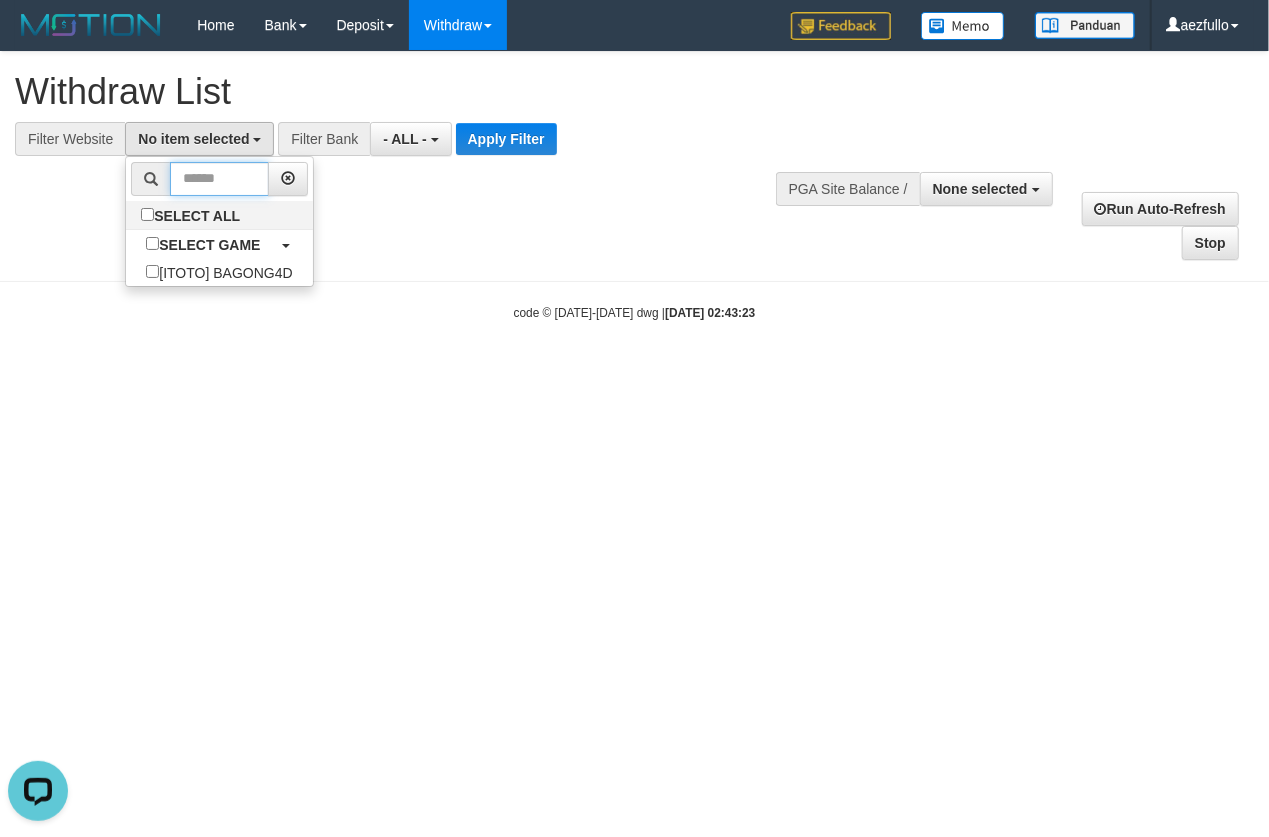 click at bounding box center [219, 179] 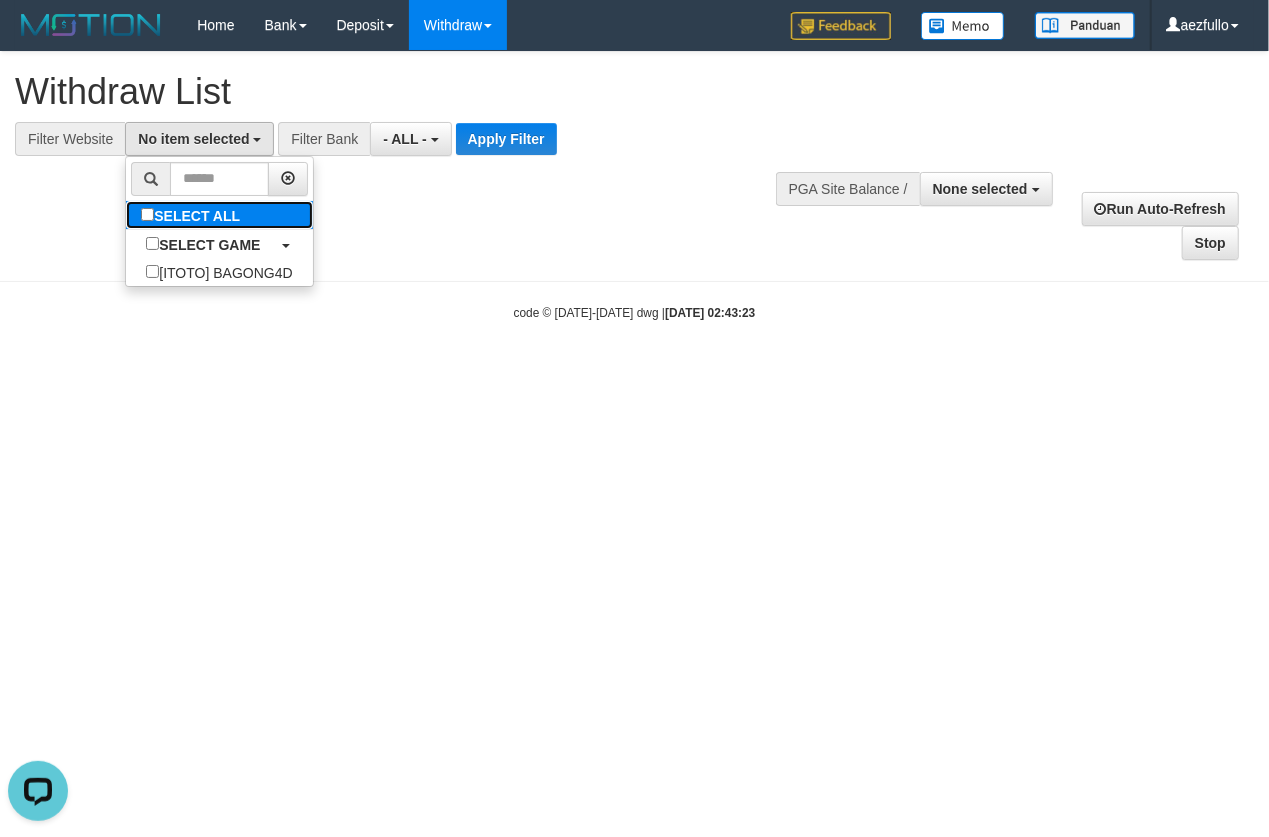 click on "SELECT ALL" at bounding box center [193, 215] 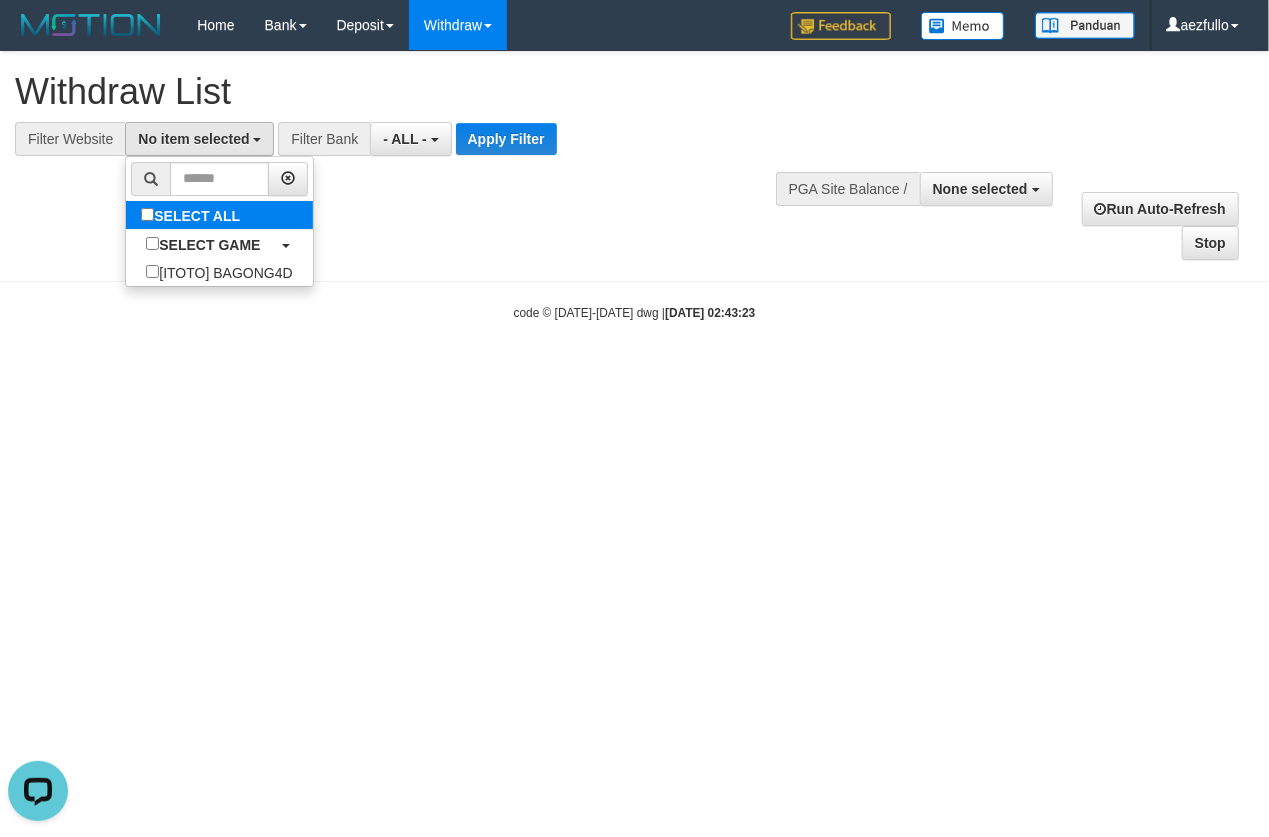 select on "***" 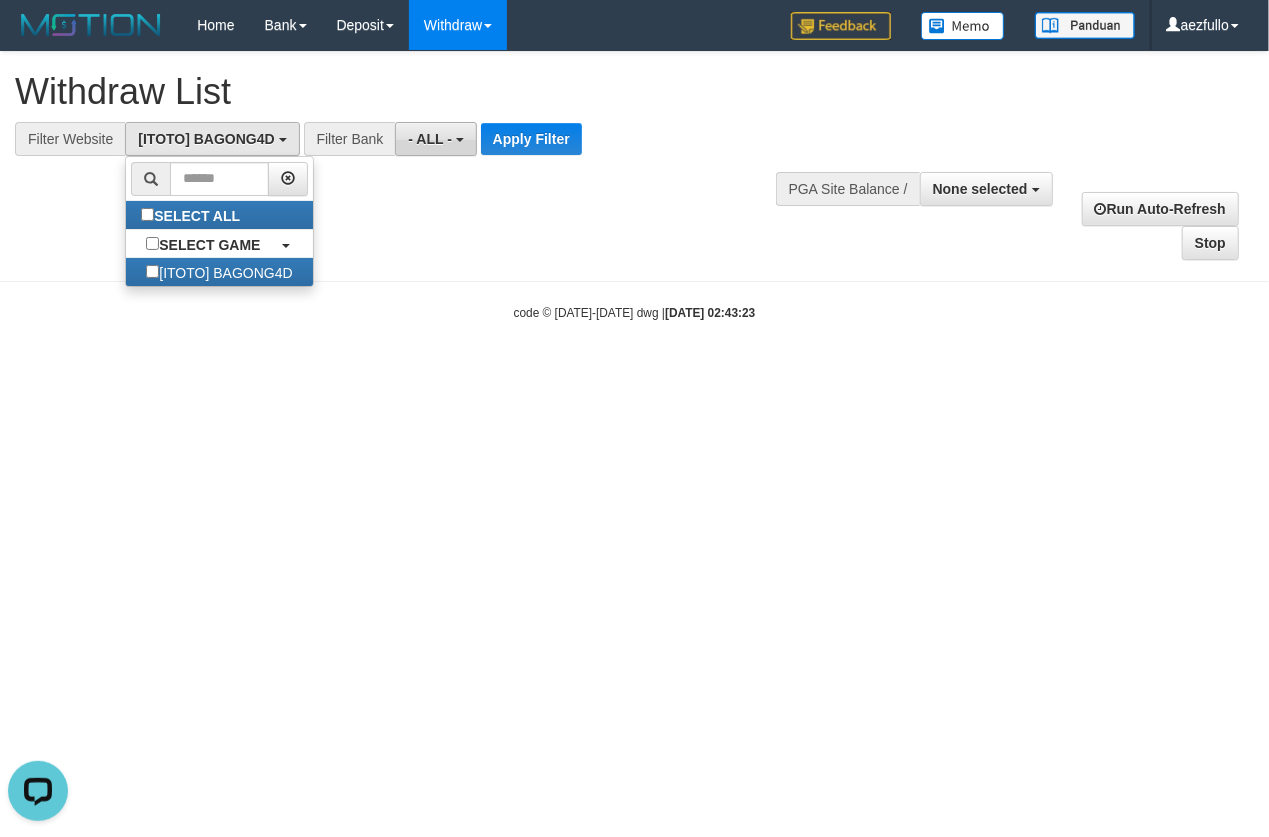 click on "- ALL -" at bounding box center [435, 139] 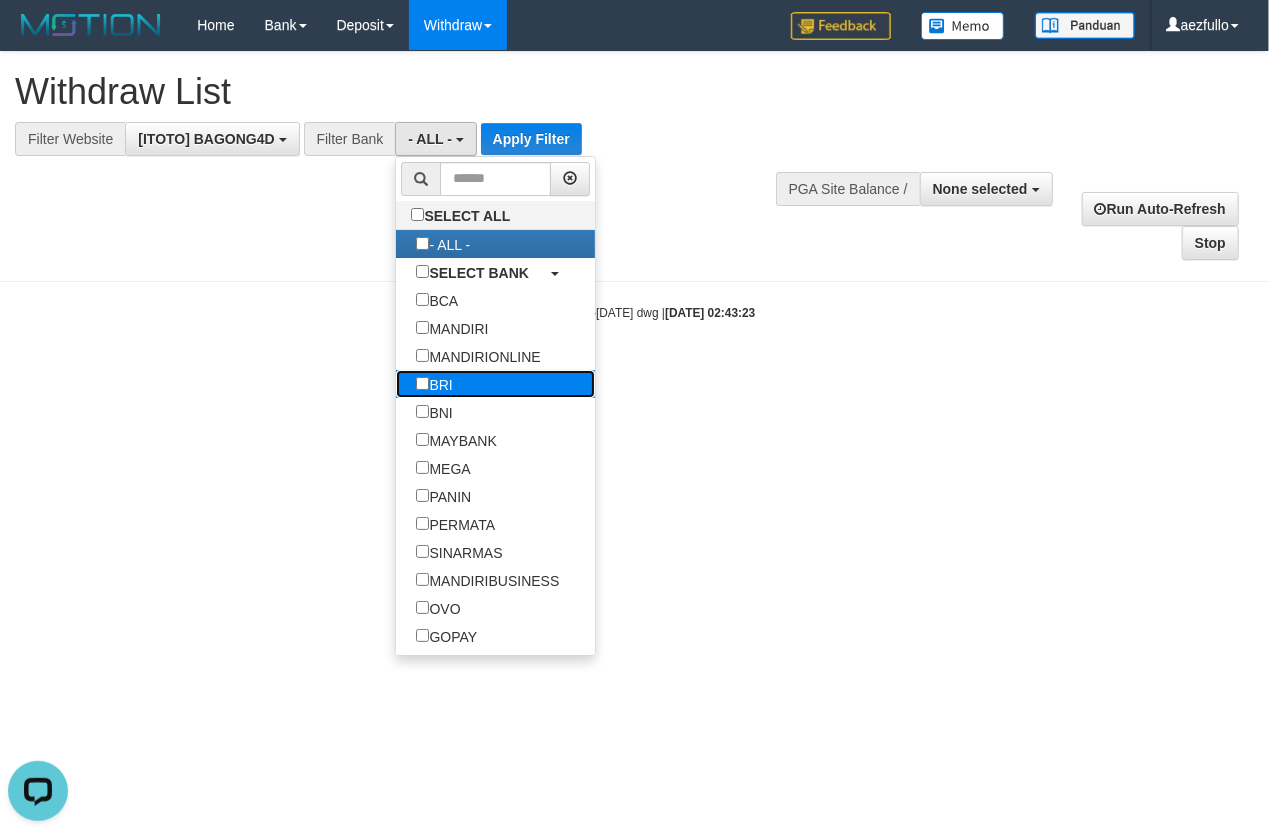 click on "BRI" at bounding box center [434, 384] 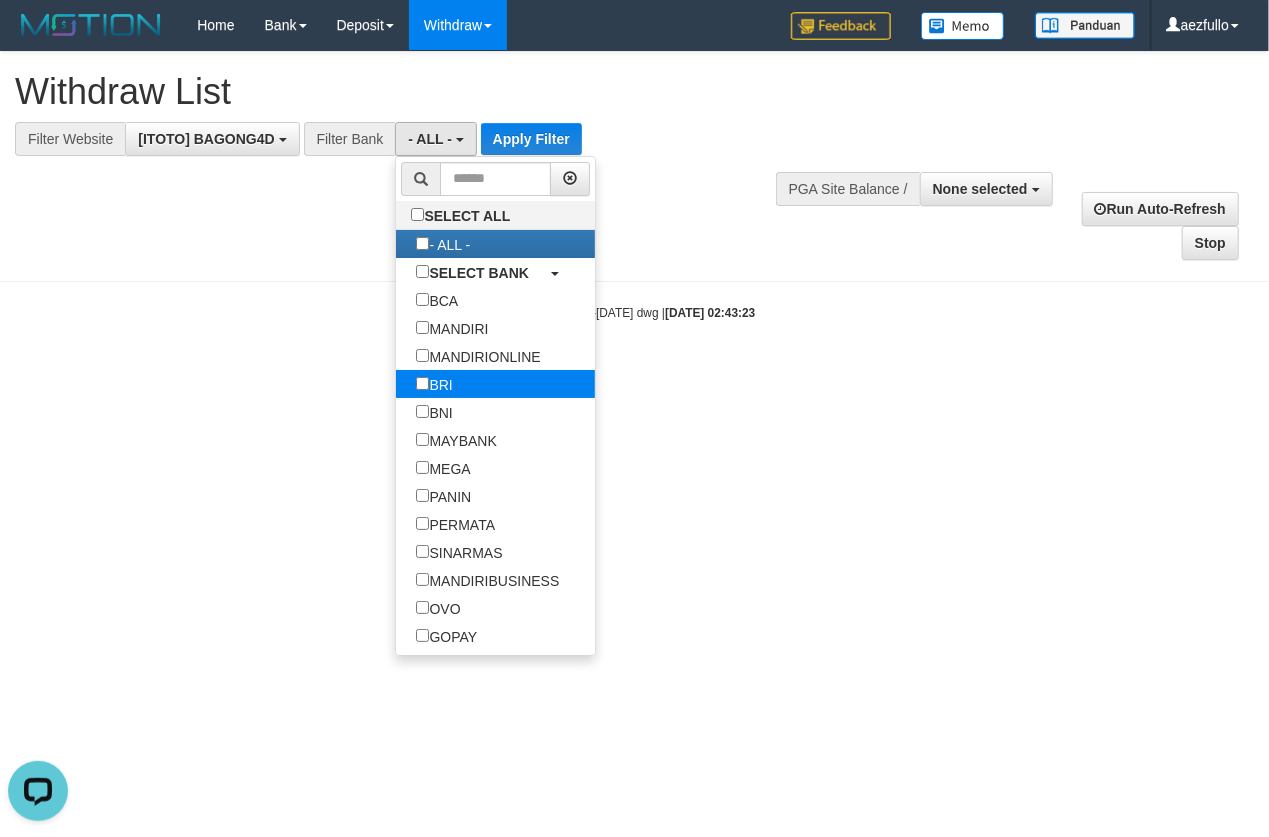 select on "***" 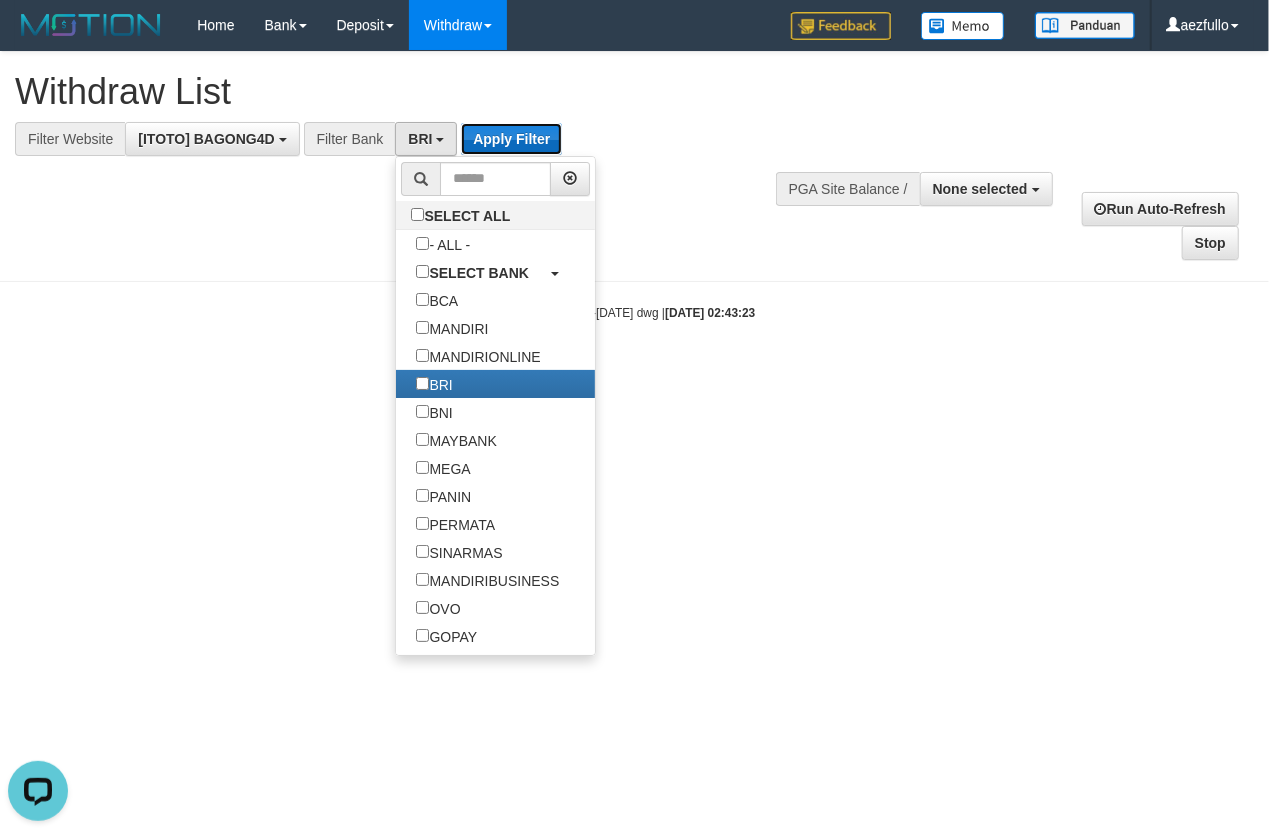 click on "Apply Filter" at bounding box center (511, 139) 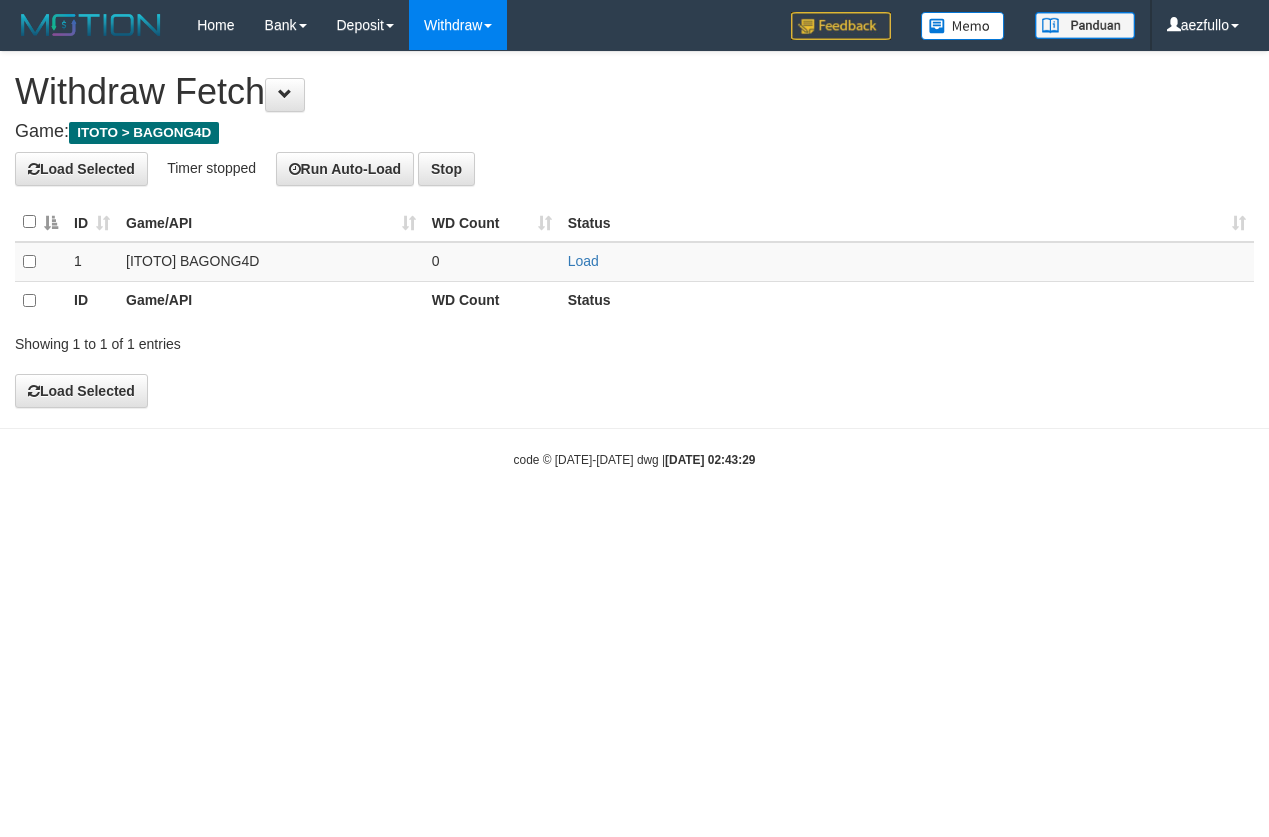 scroll, scrollTop: 0, scrollLeft: 0, axis: both 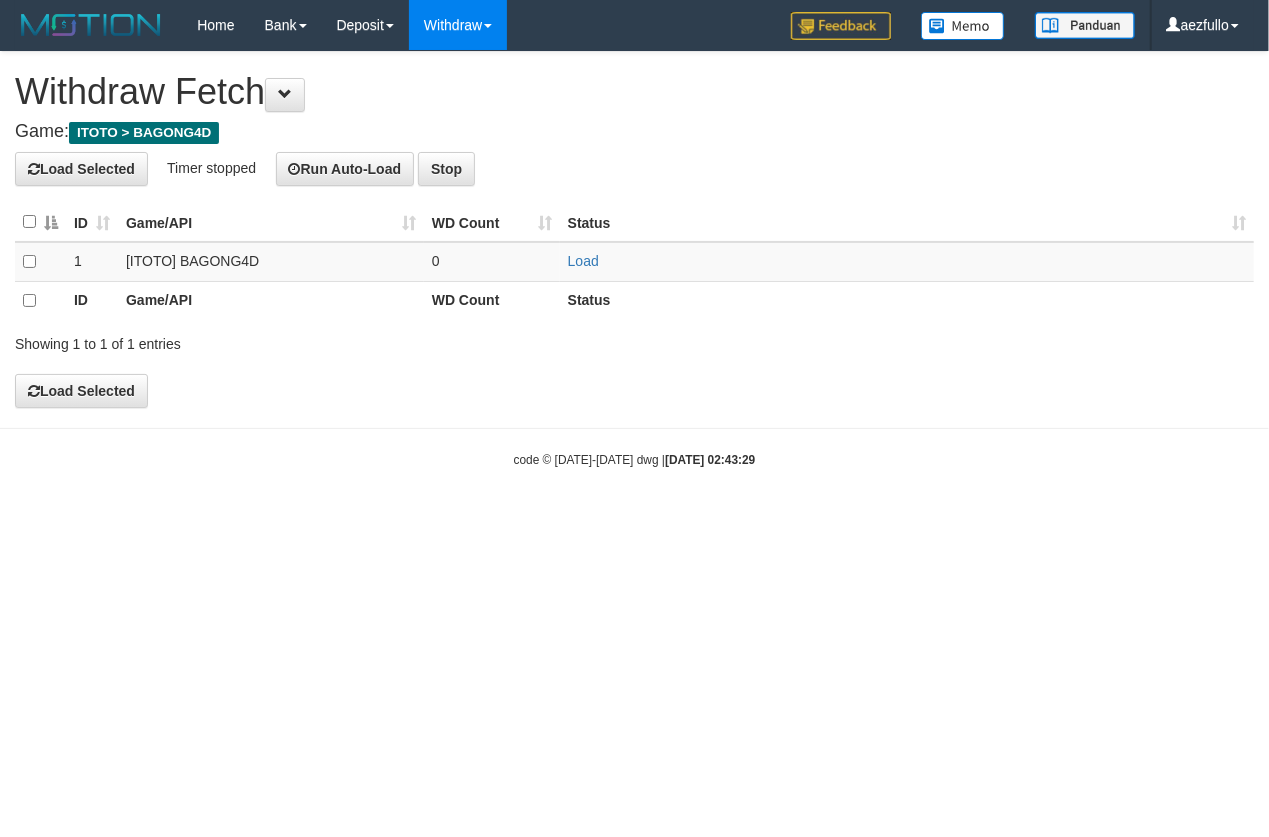 click at bounding box center [40, 222] 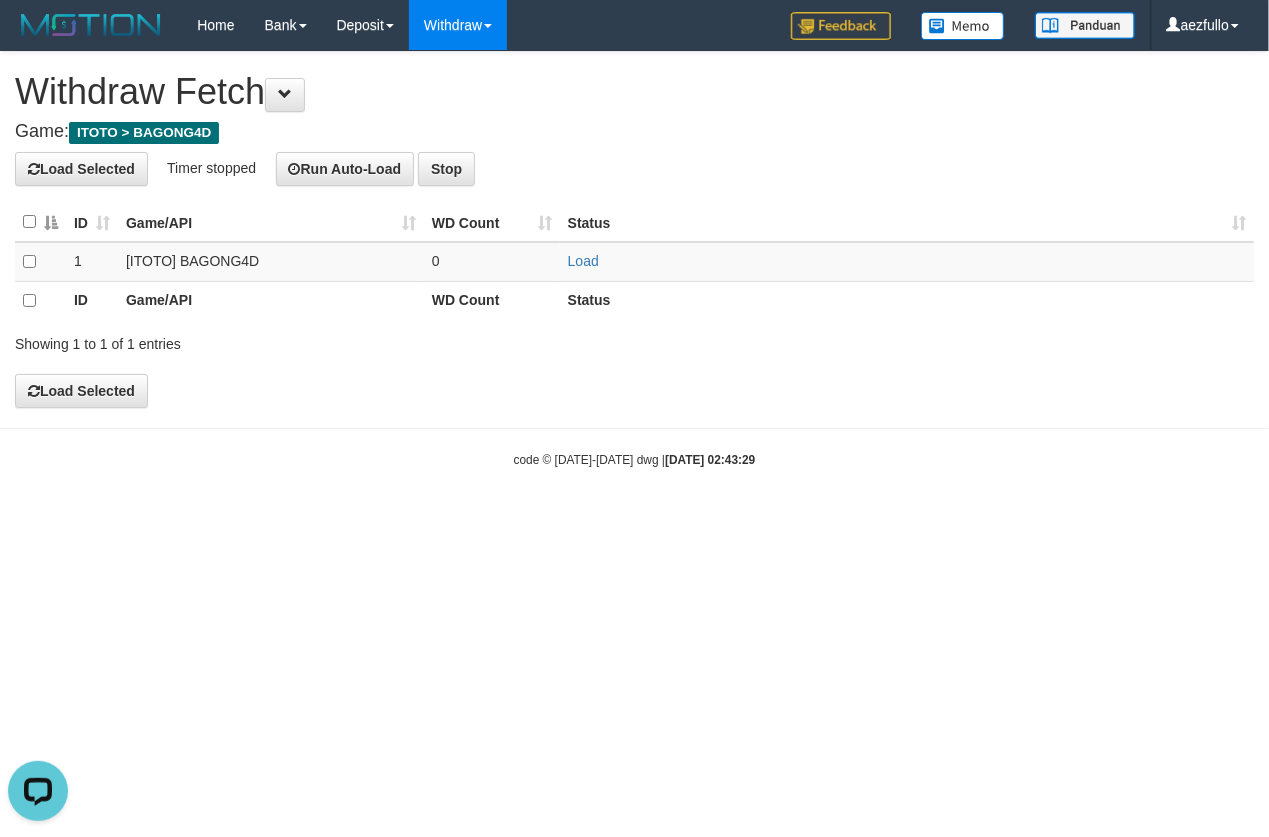 scroll, scrollTop: 0, scrollLeft: 0, axis: both 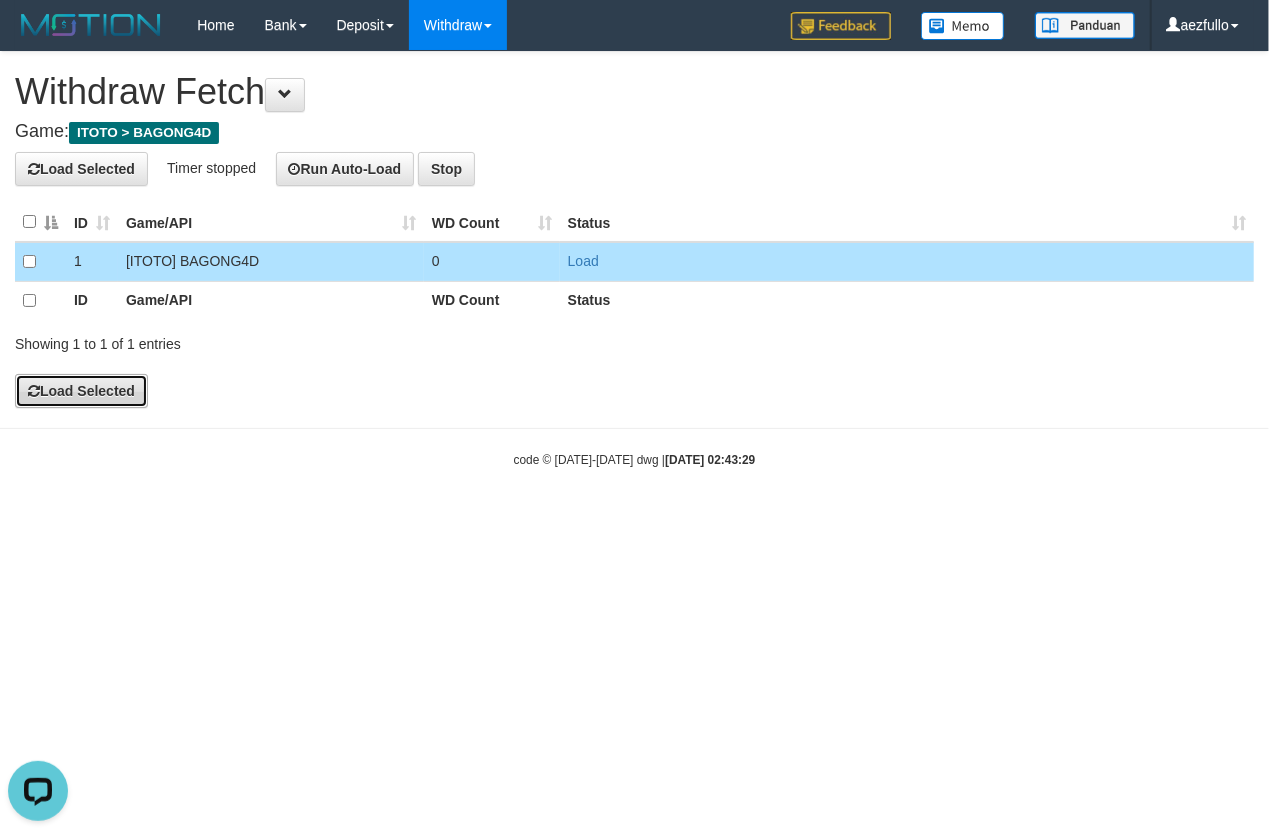 click on "Load Selected" at bounding box center (81, 391) 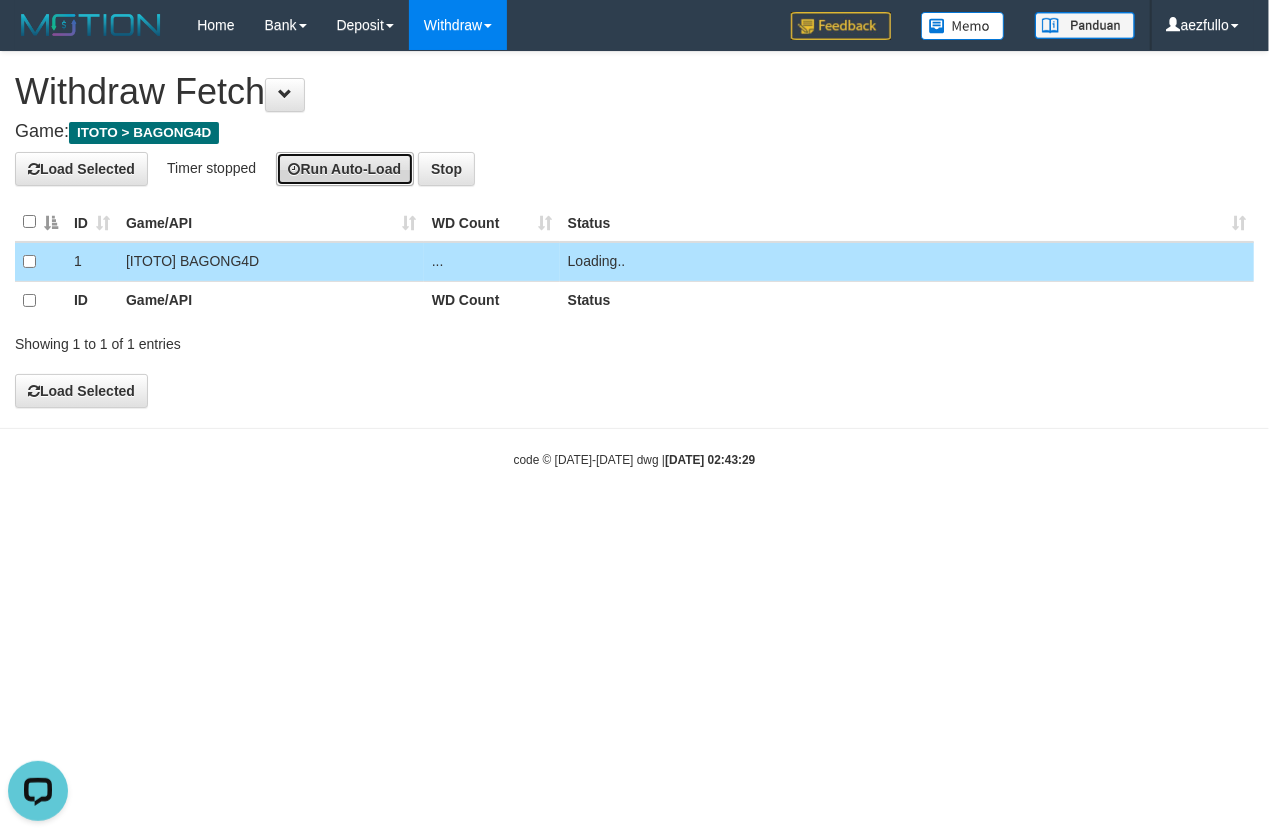 click on "Run Auto-Load" at bounding box center [345, 169] 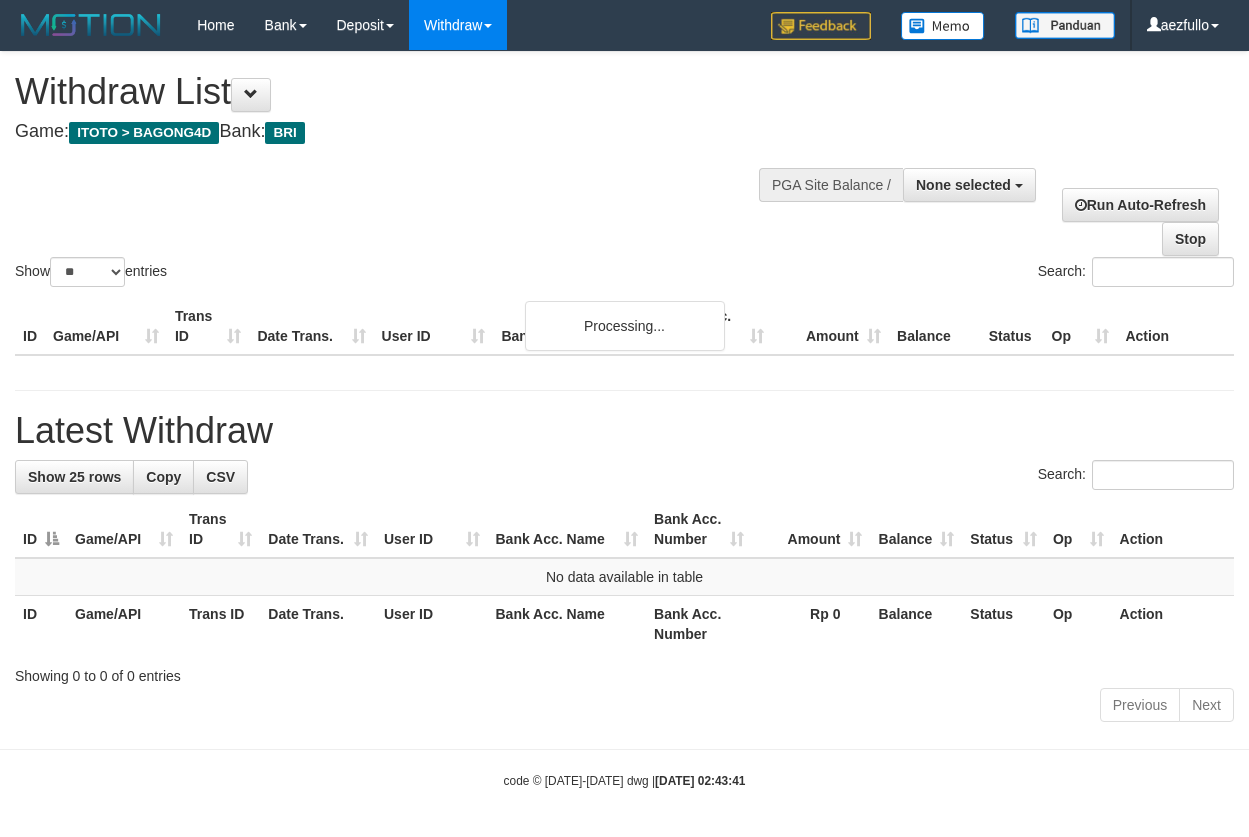 select 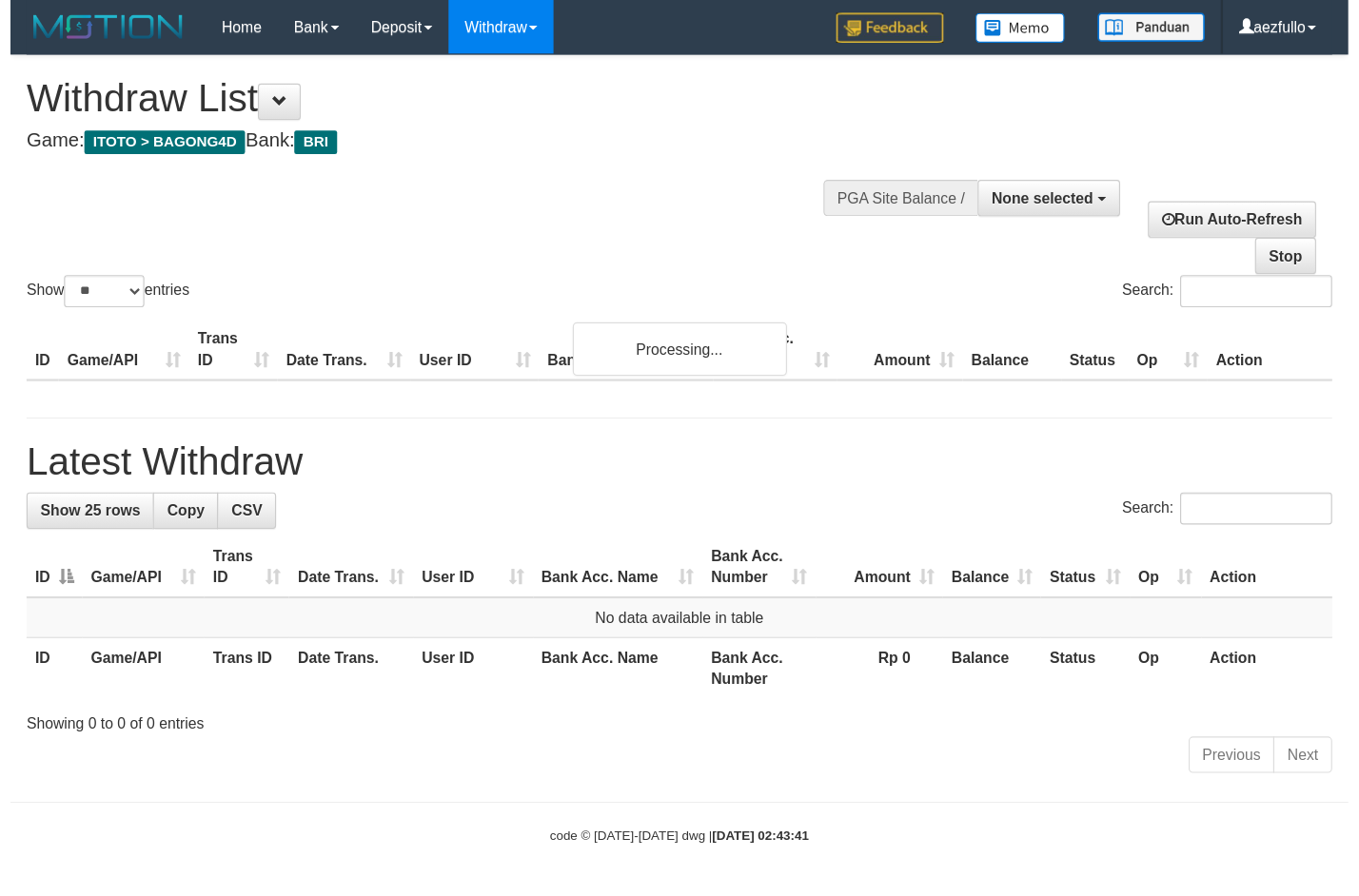 scroll, scrollTop: 0, scrollLeft: 0, axis: both 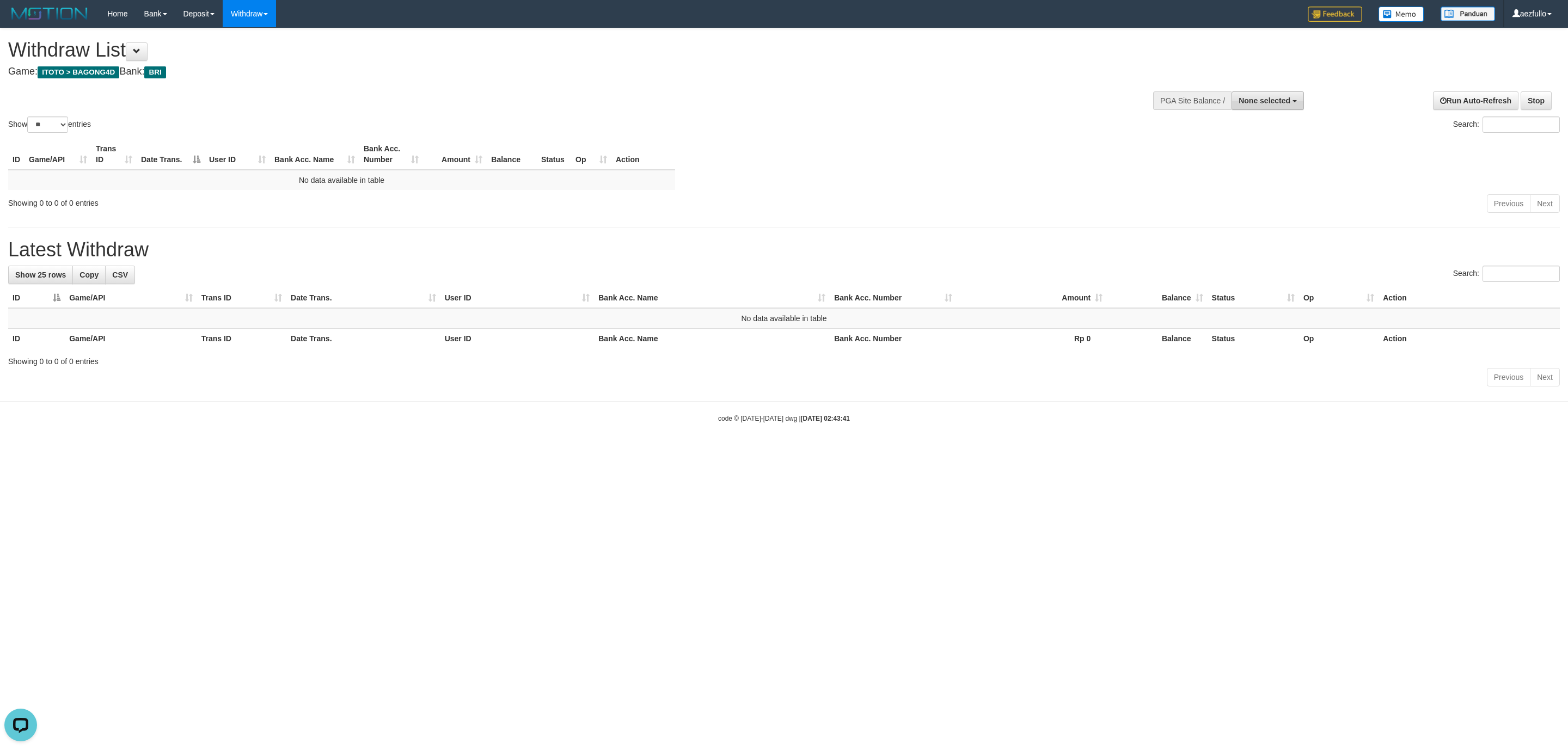 click on "None selected" at bounding box center [1267, 101] 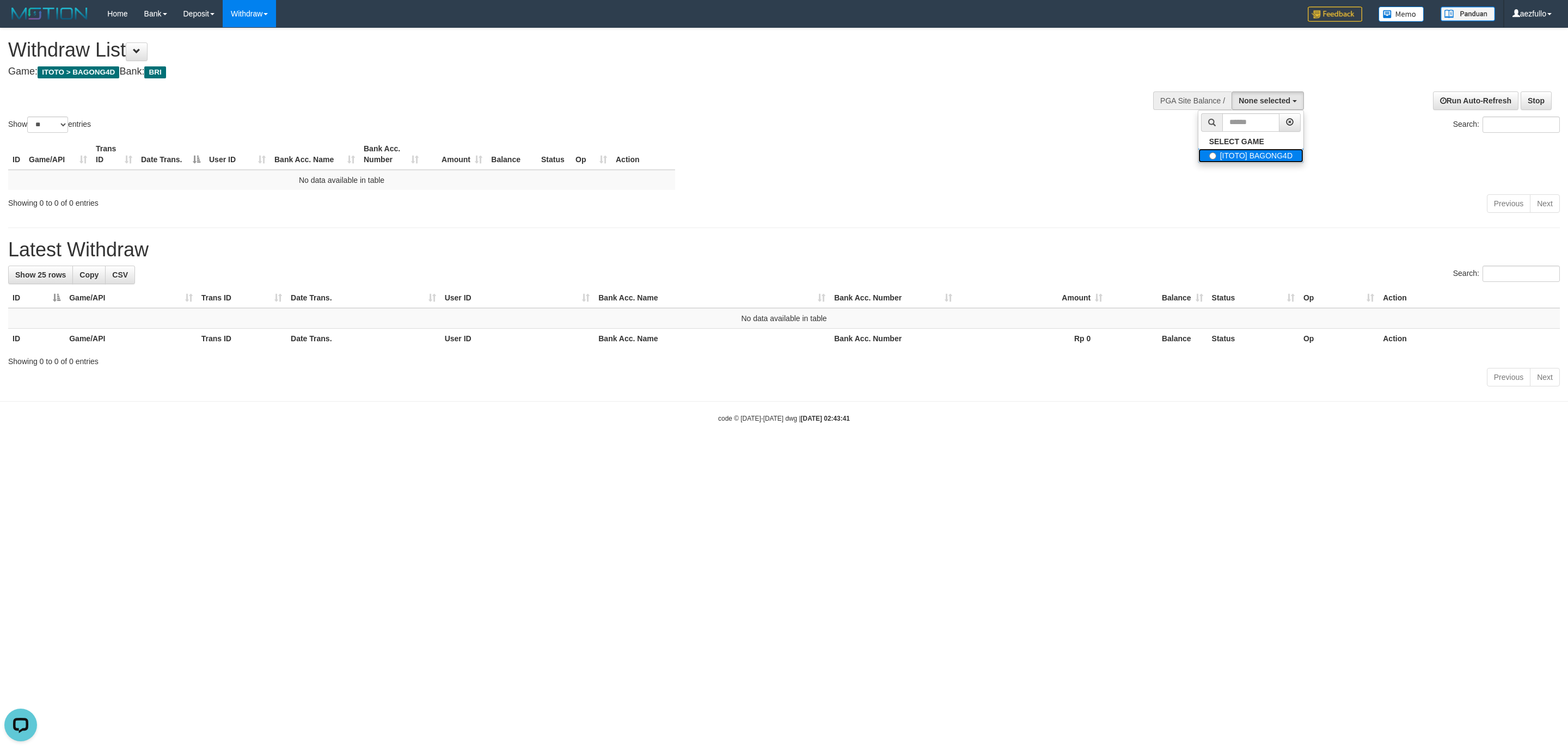 click on "[ITOTO] BAGONG4D" at bounding box center (1251, 156) 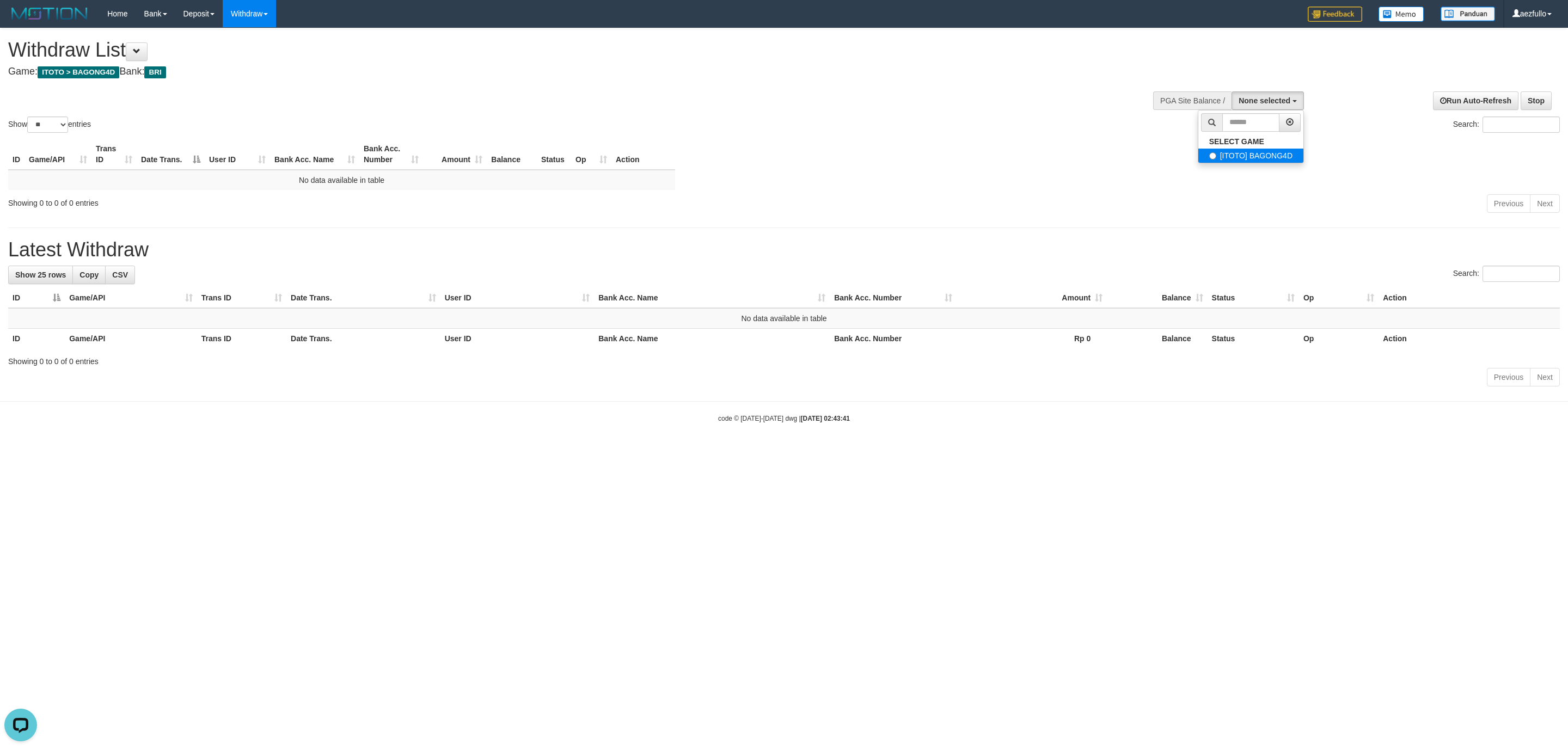 select on "***" 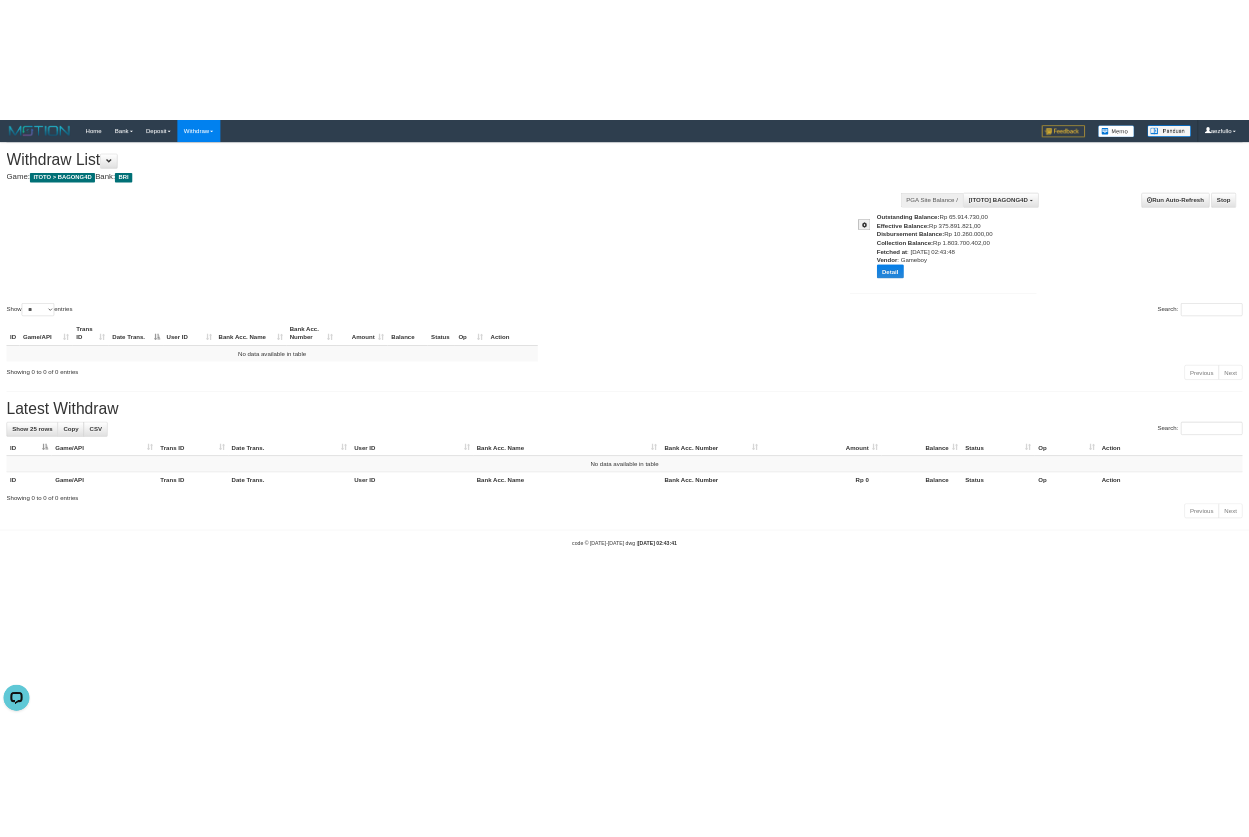 scroll, scrollTop: 18, scrollLeft: 0, axis: vertical 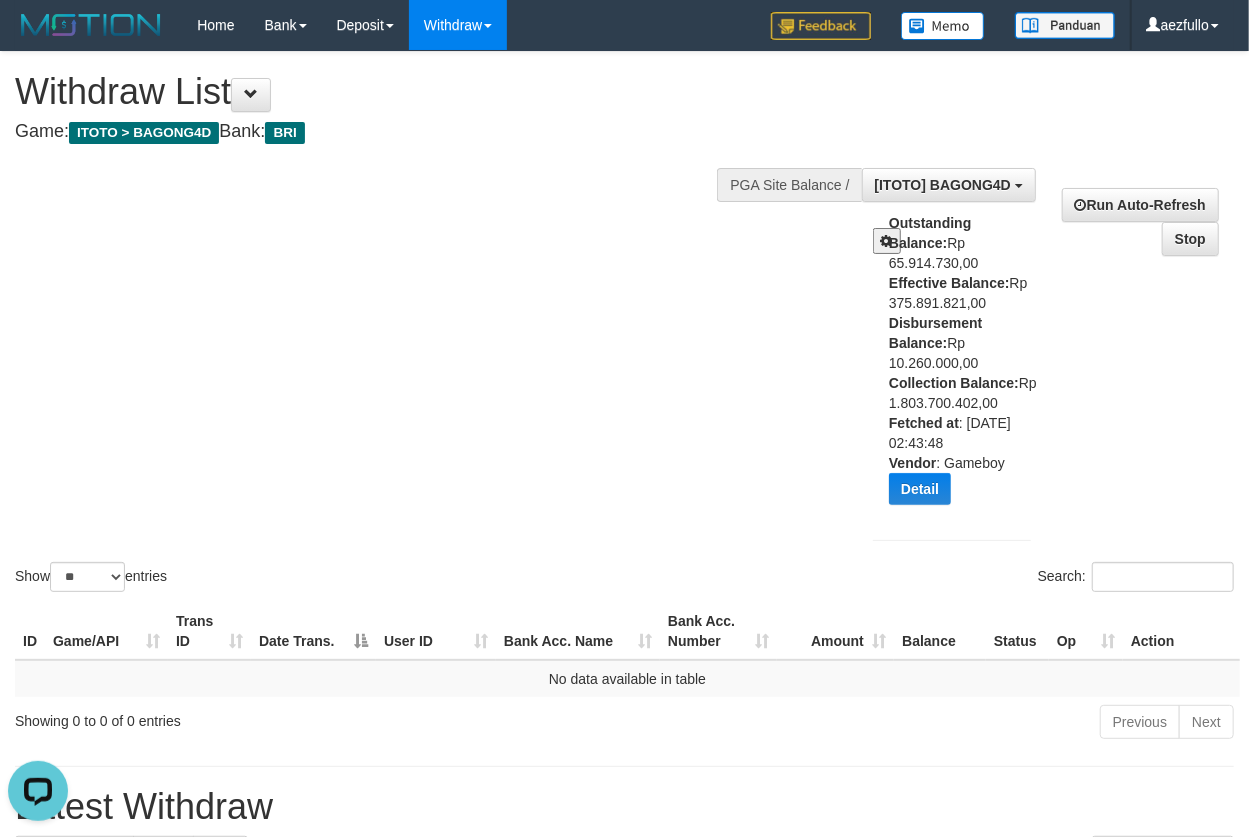 click at bounding box center [887, 241] 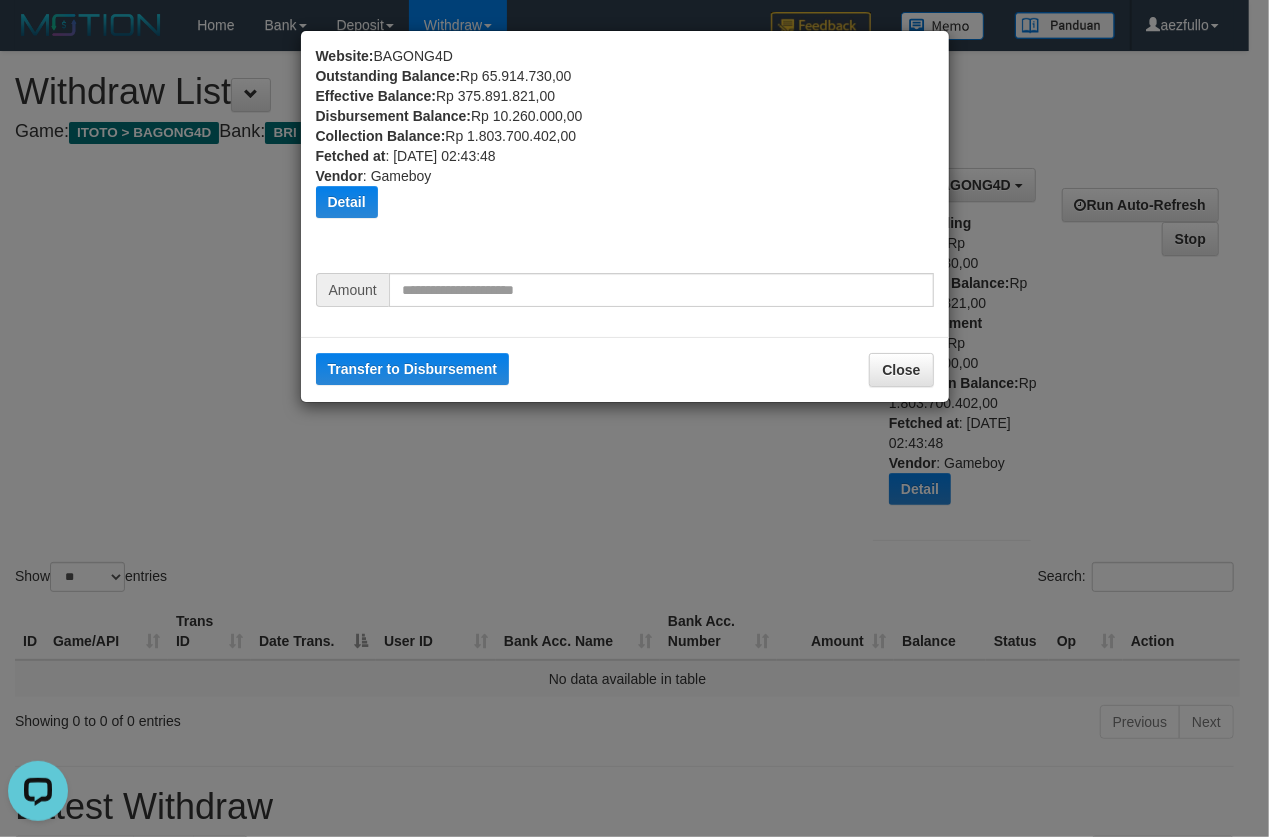 click on "Amount" at bounding box center (625, 297) 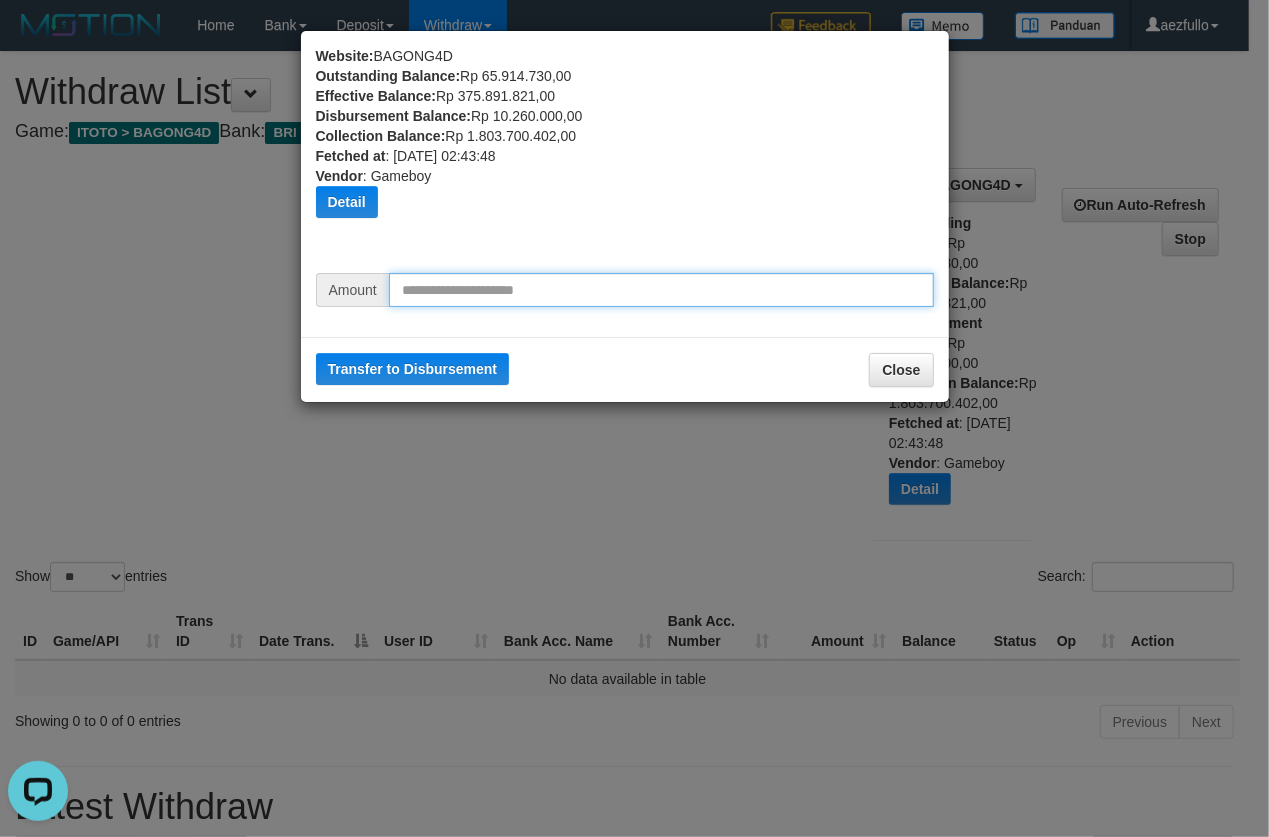 click at bounding box center [661, 290] 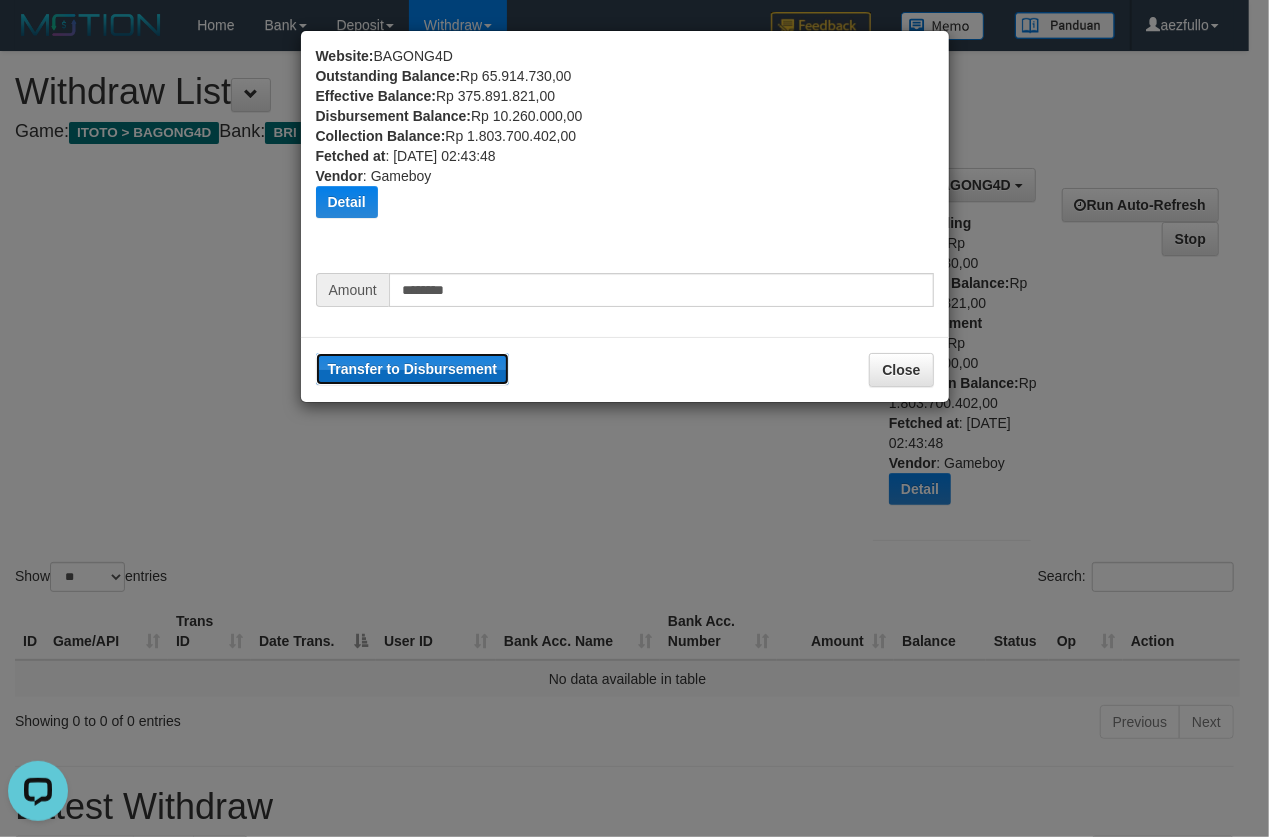 click on "Transfer to Disbursement" at bounding box center (413, 369) 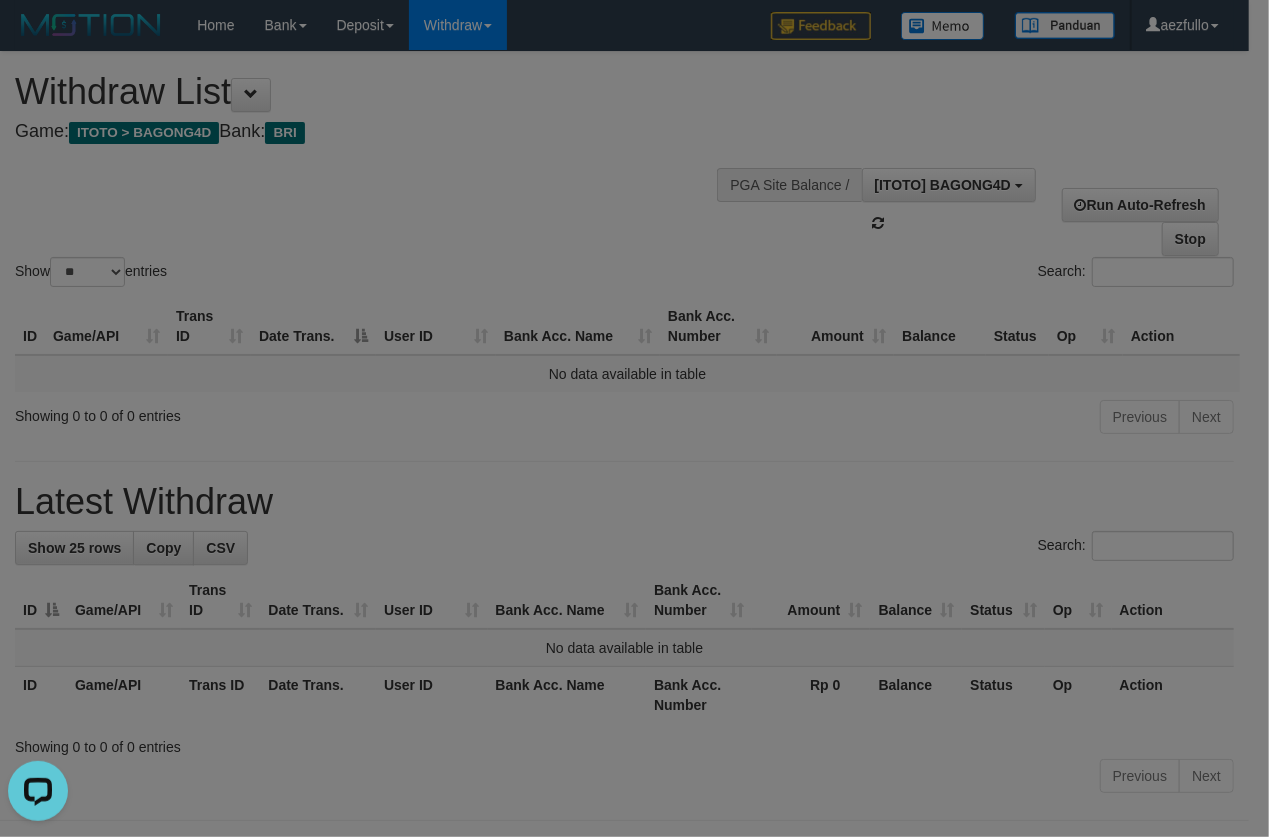 type 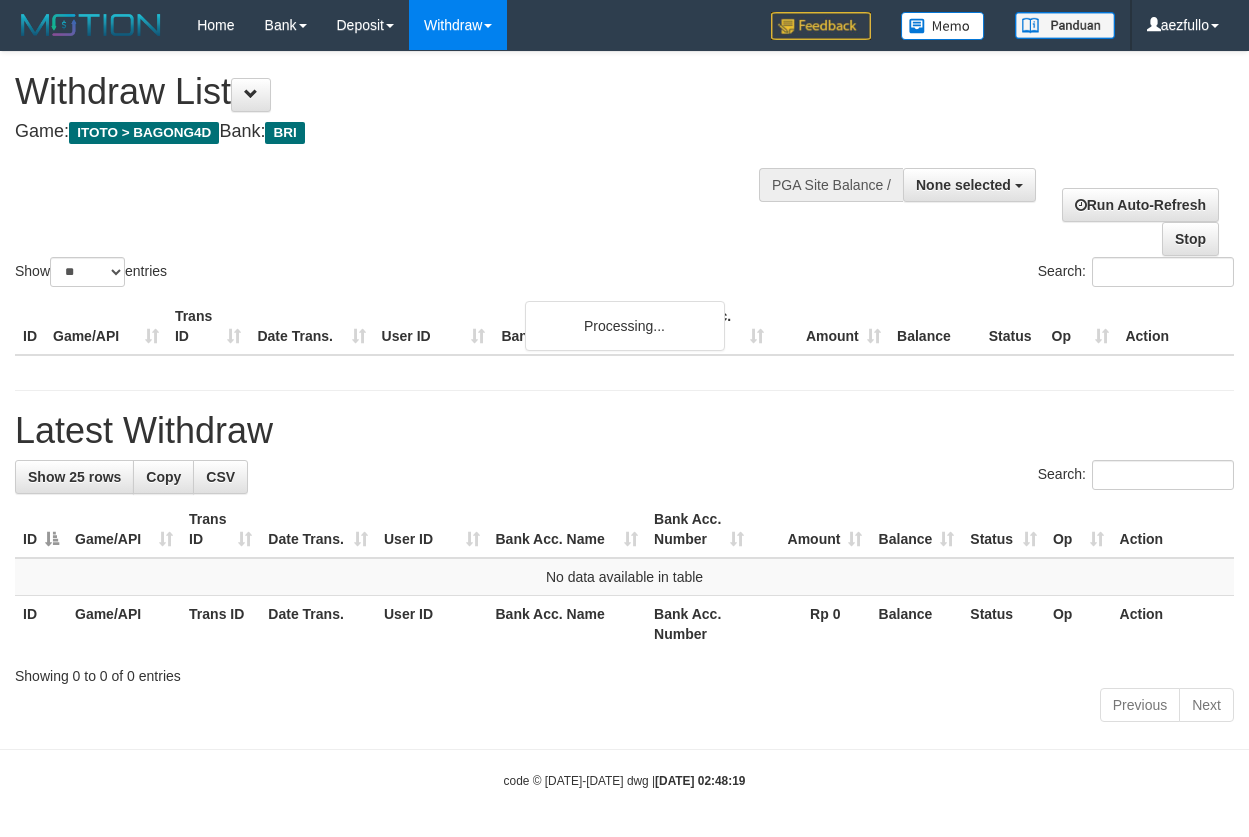 select 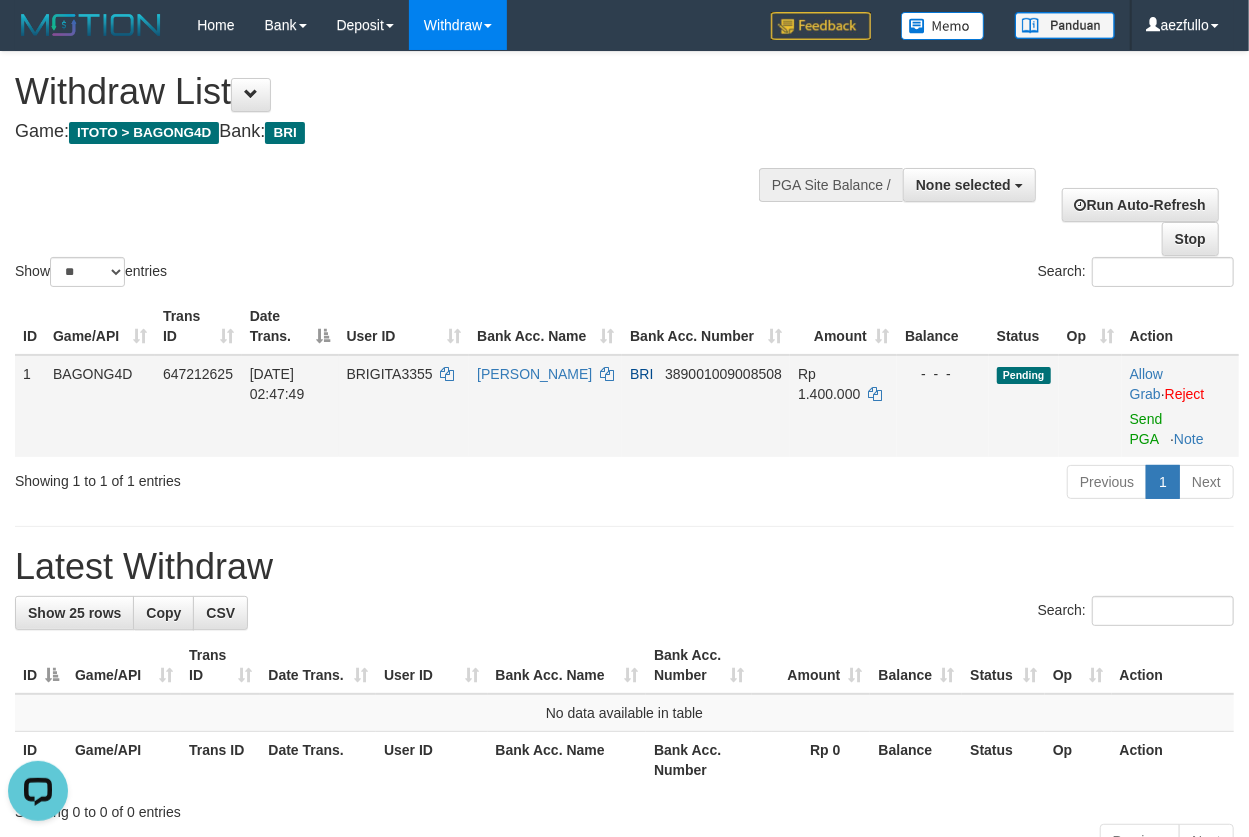scroll, scrollTop: 0, scrollLeft: 0, axis: both 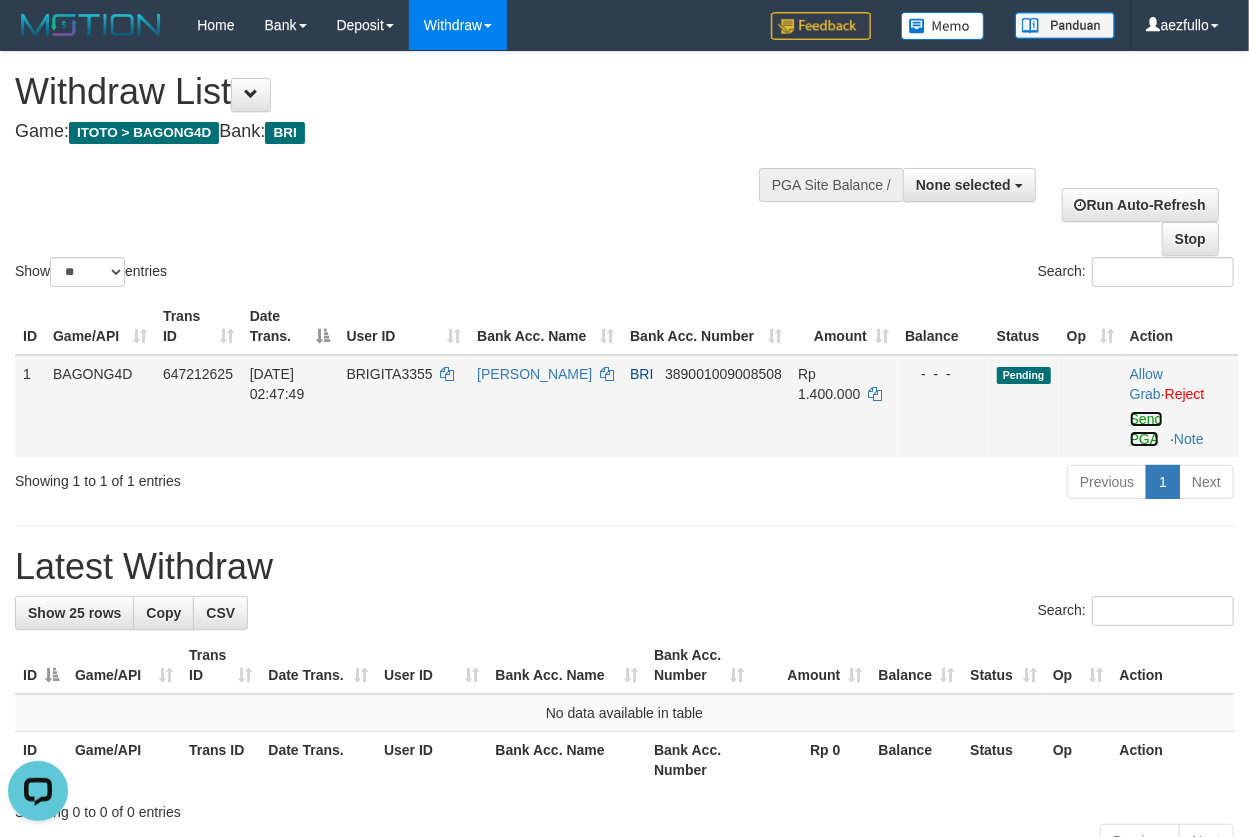 click on "Send PGA" at bounding box center (1146, 429) 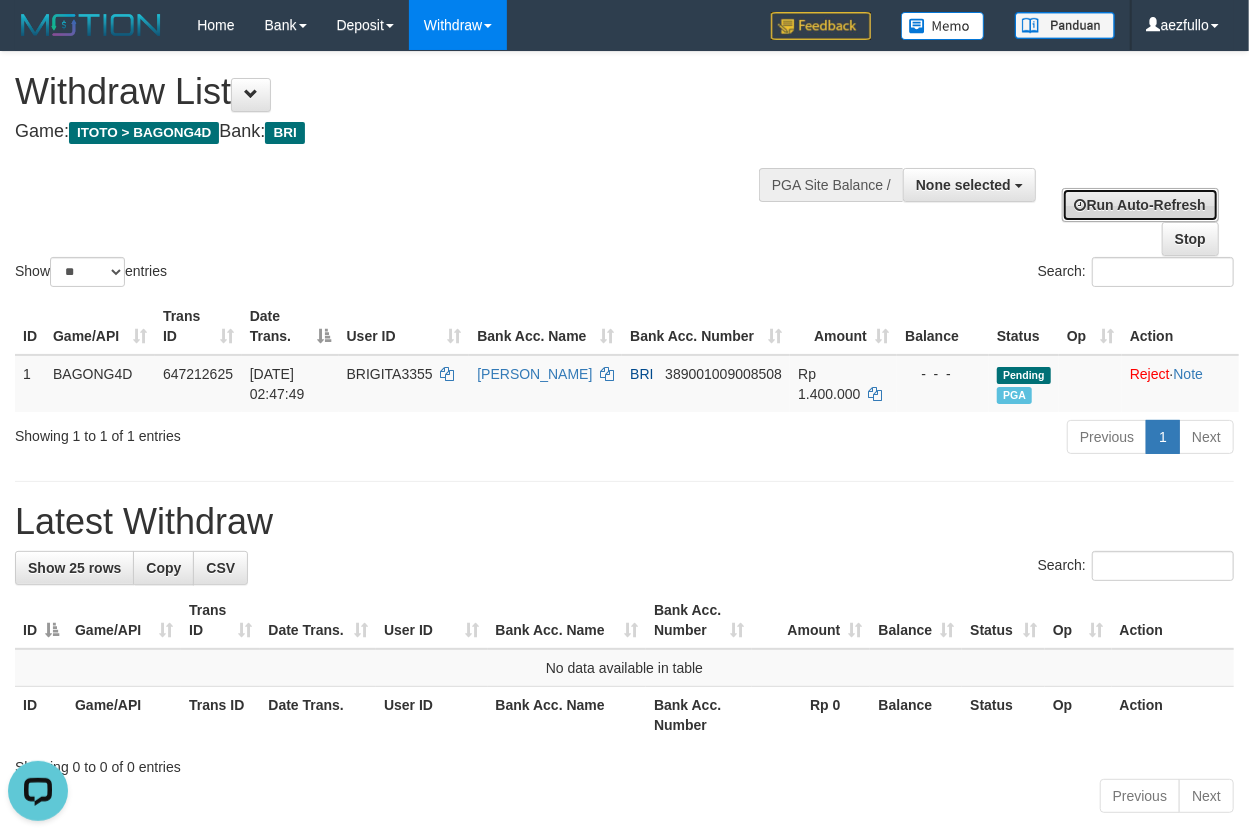 click on "Run Auto-Refresh" at bounding box center [1140, 205] 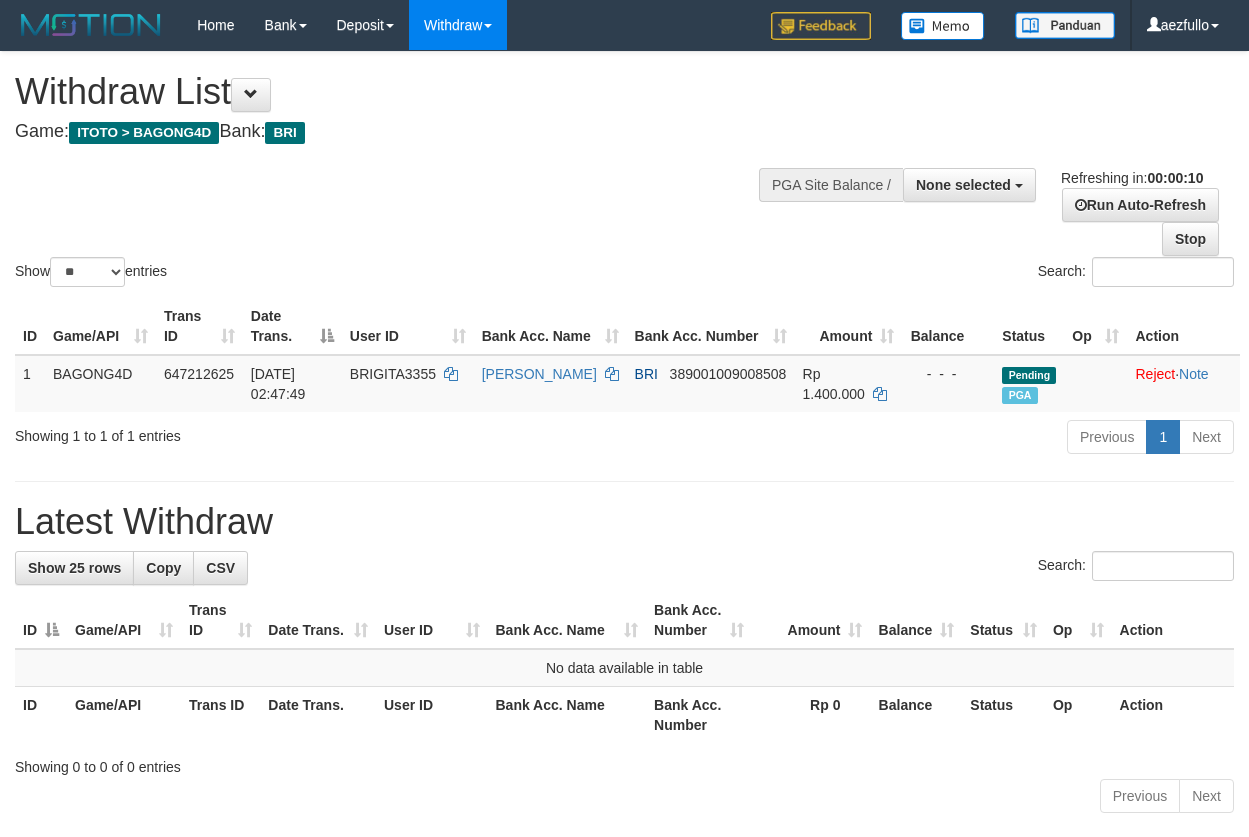 select 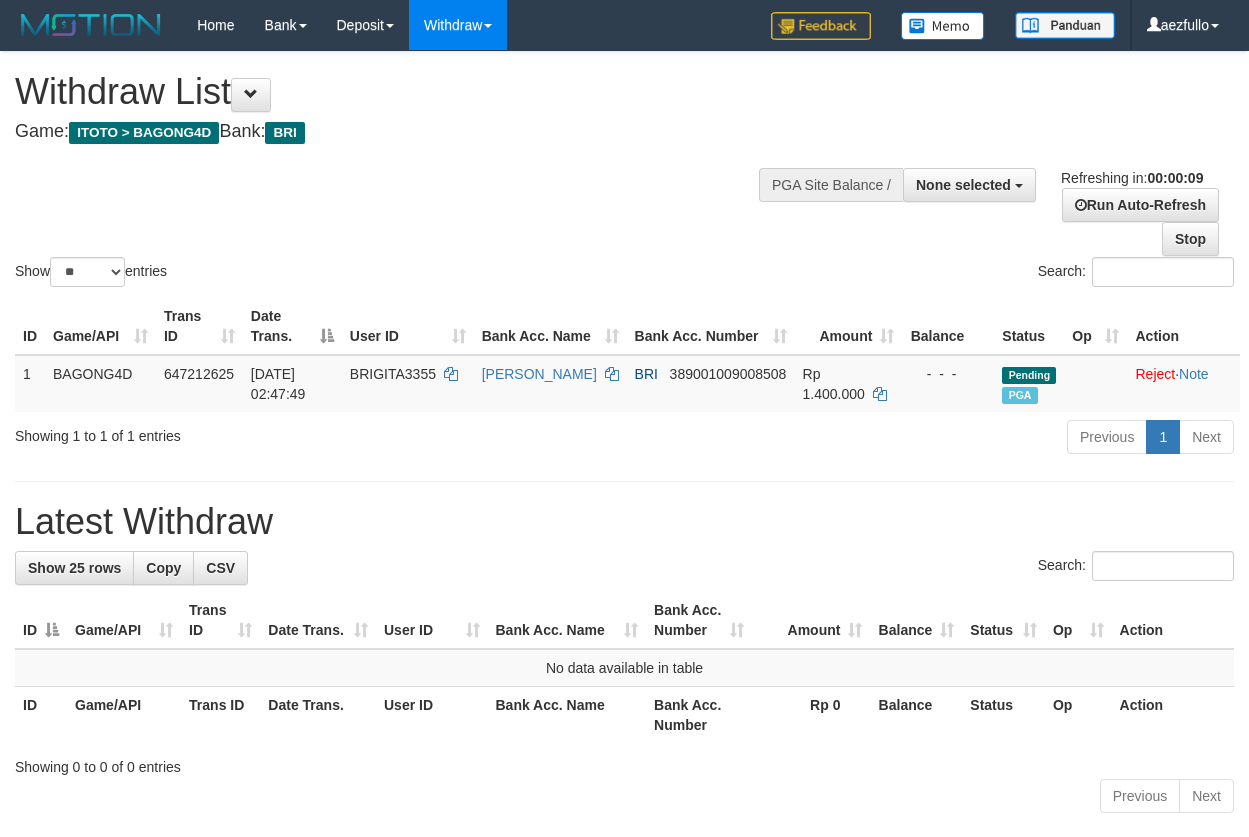 select 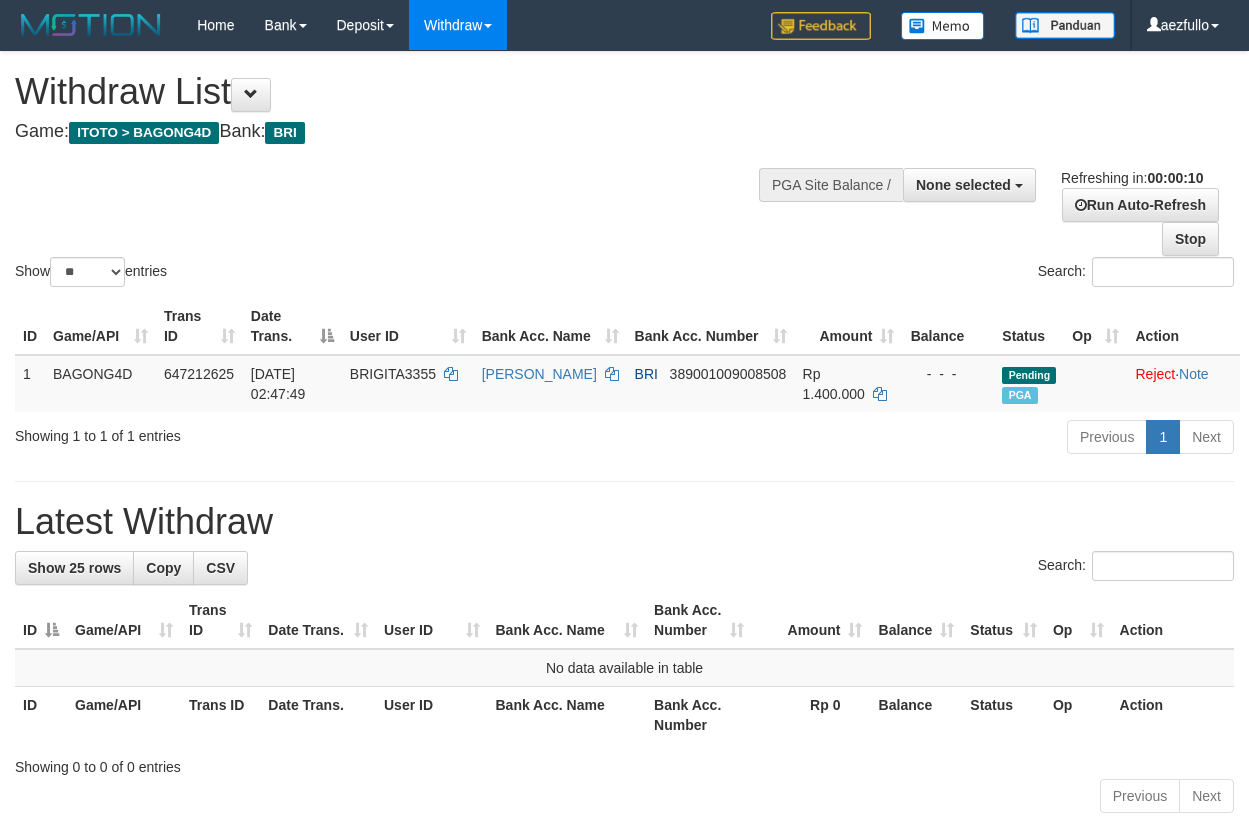select 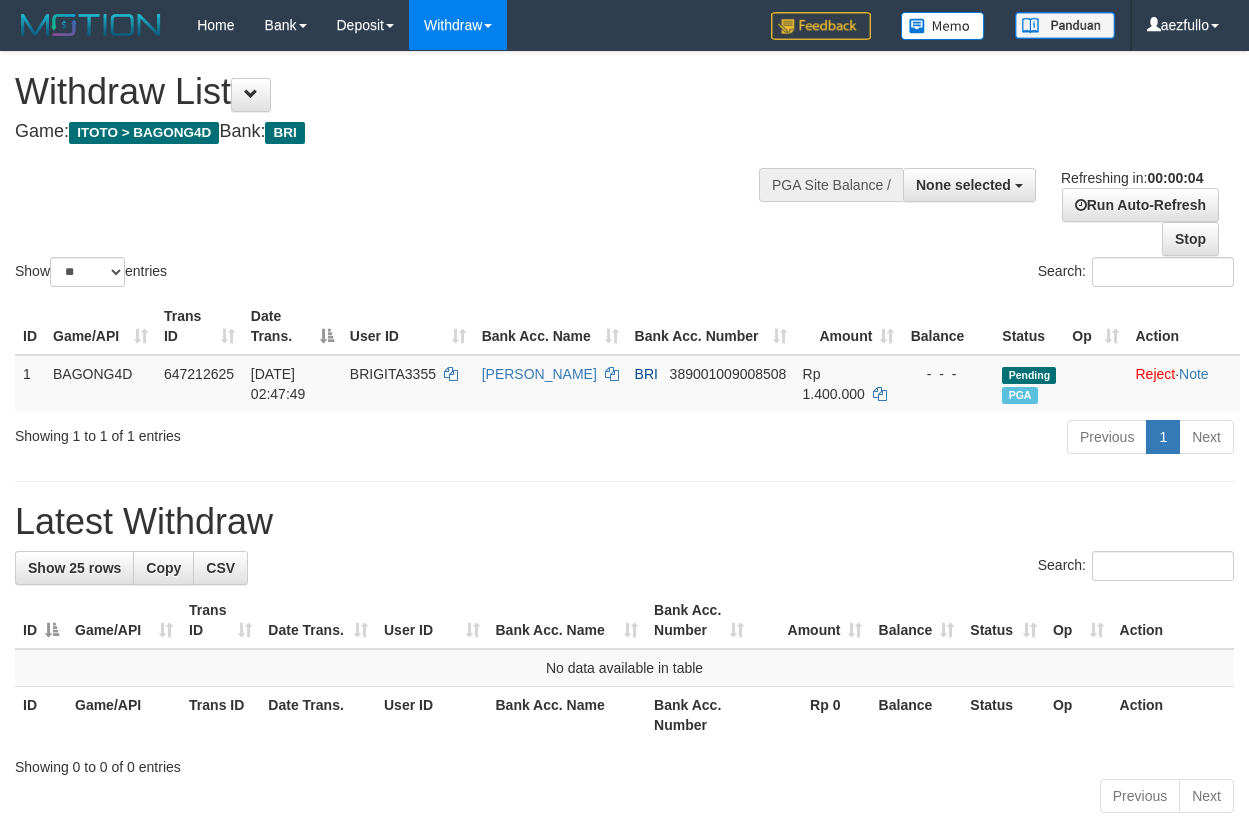 scroll, scrollTop: 0, scrollLeft: 0, axis: both 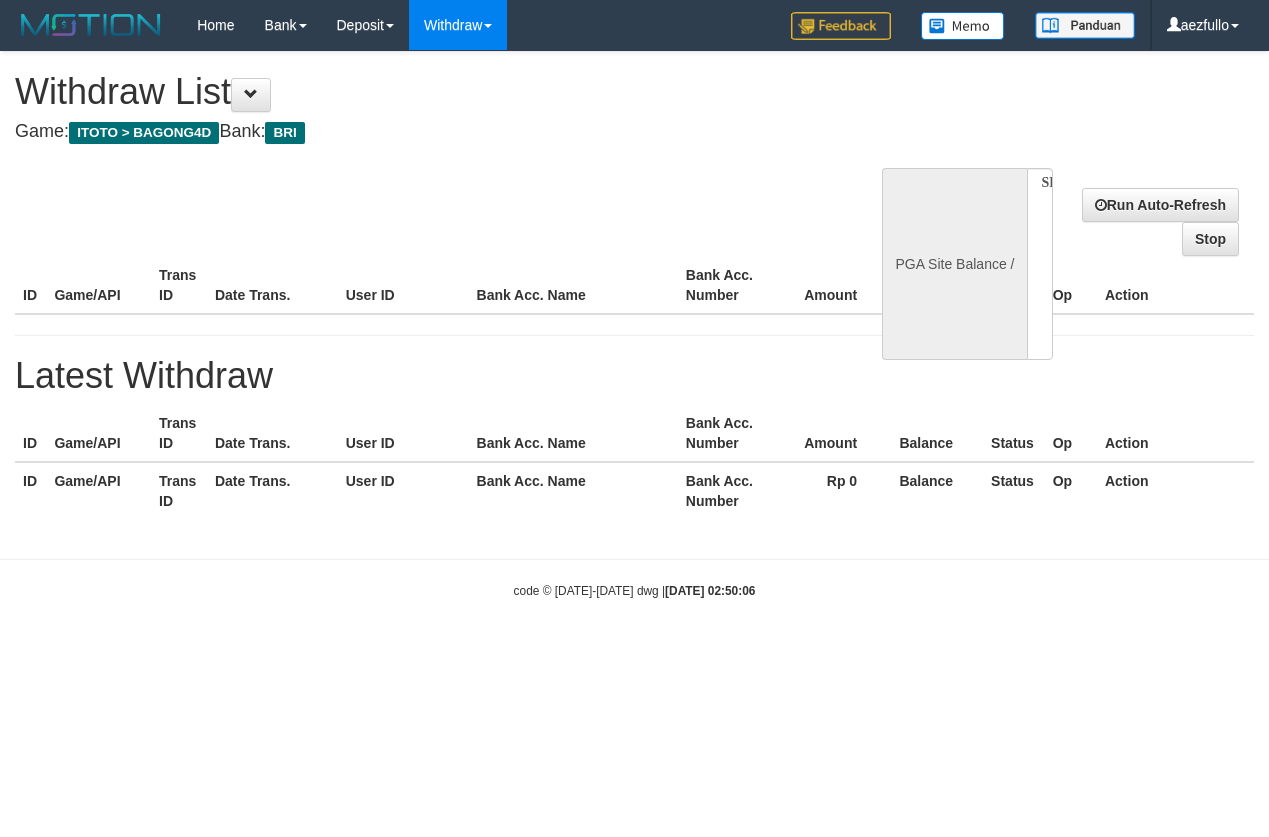 select 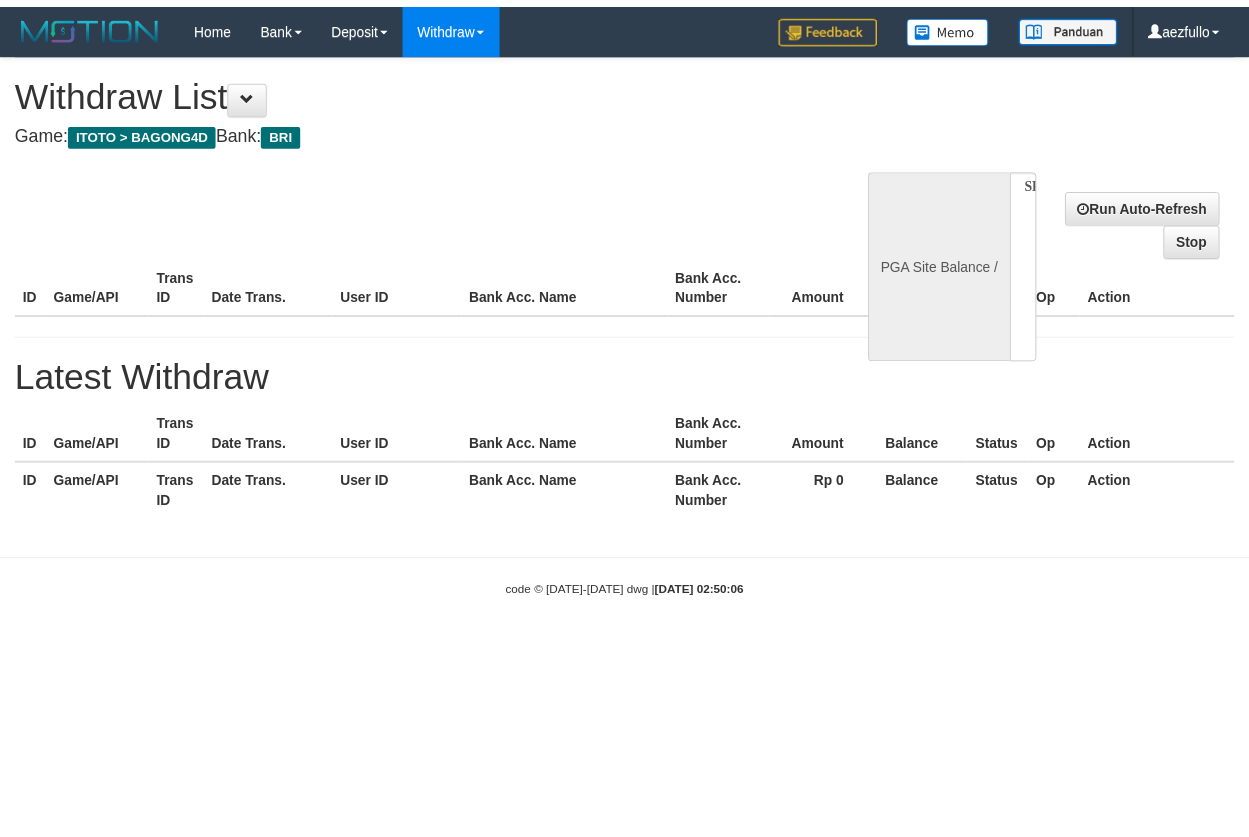 scroll, scrollTop: 0, scrollLeft: 0, axis: both 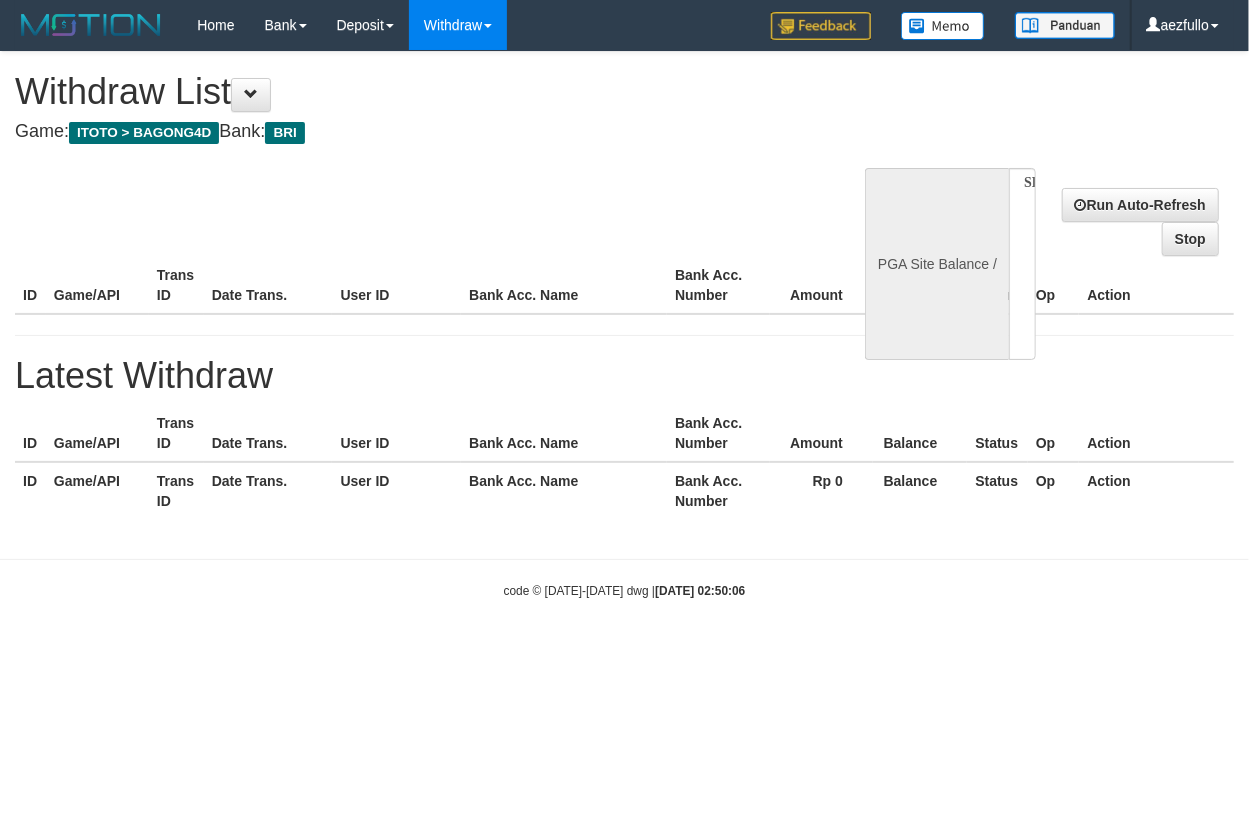 select on "**" 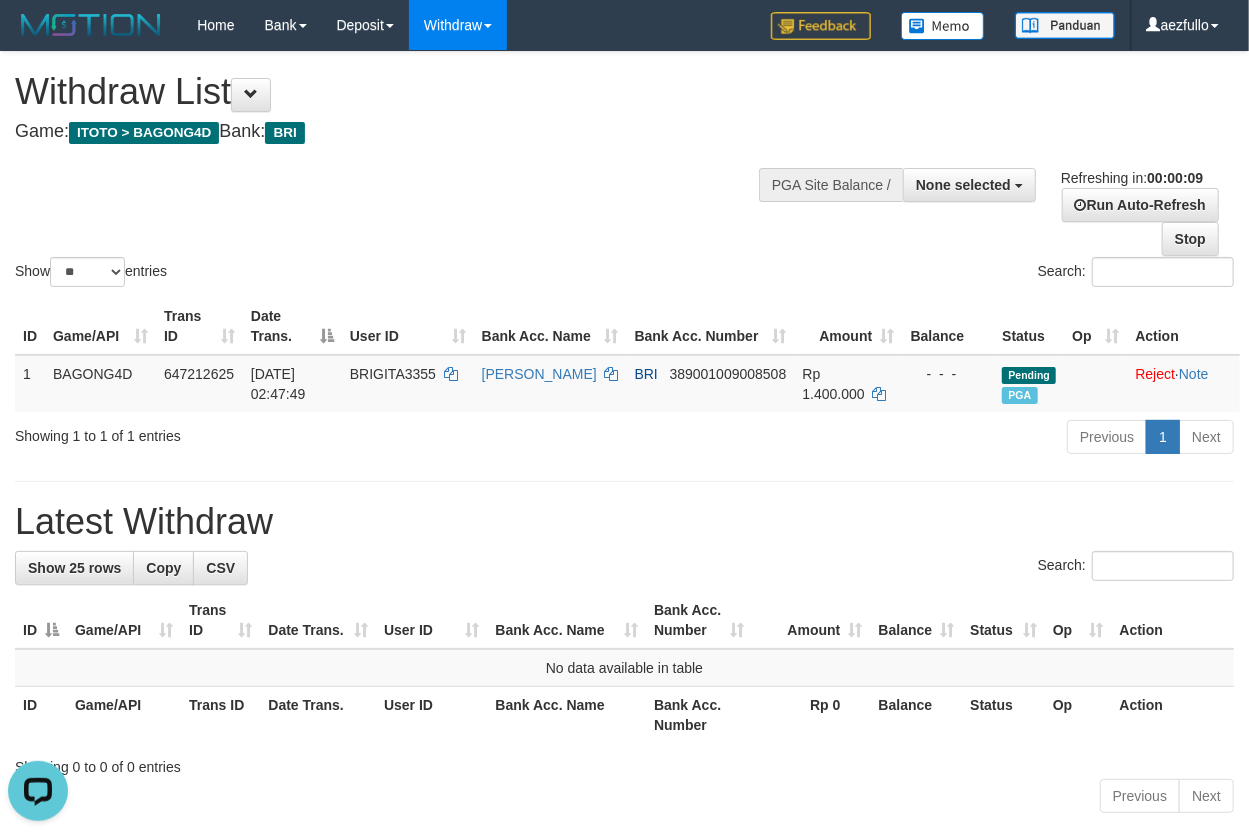 scroll, scrollTop: 0, scrollLeft: 0, axis: both 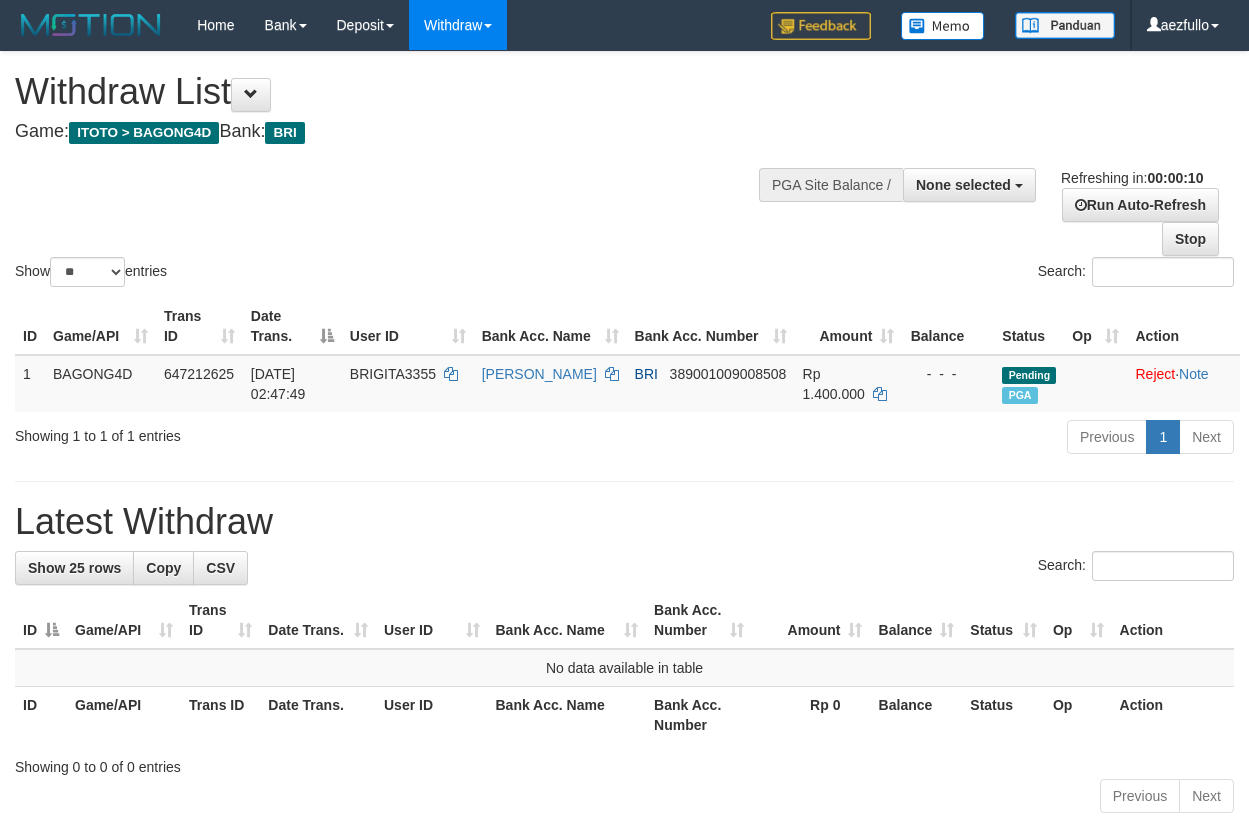 select 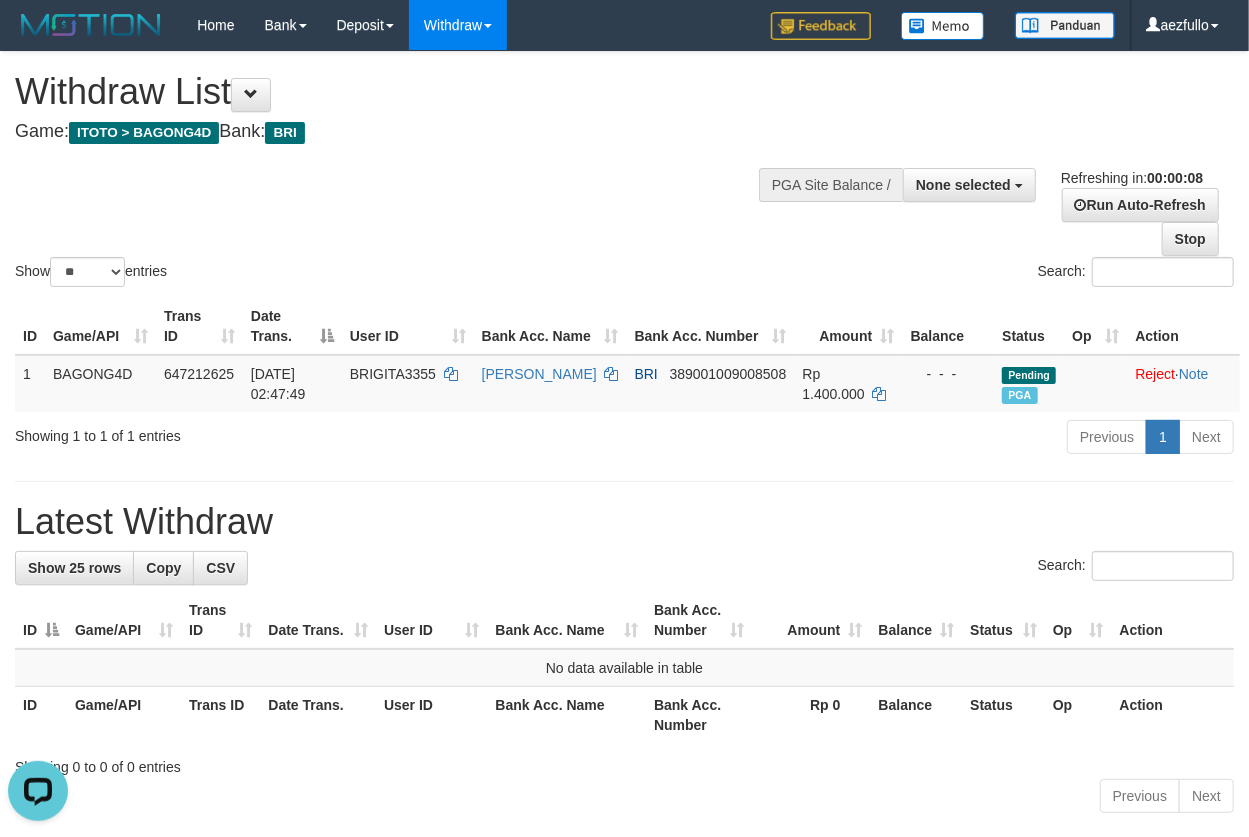 scroll, scrollTop: 0, scrollLeft: 0, axis: both 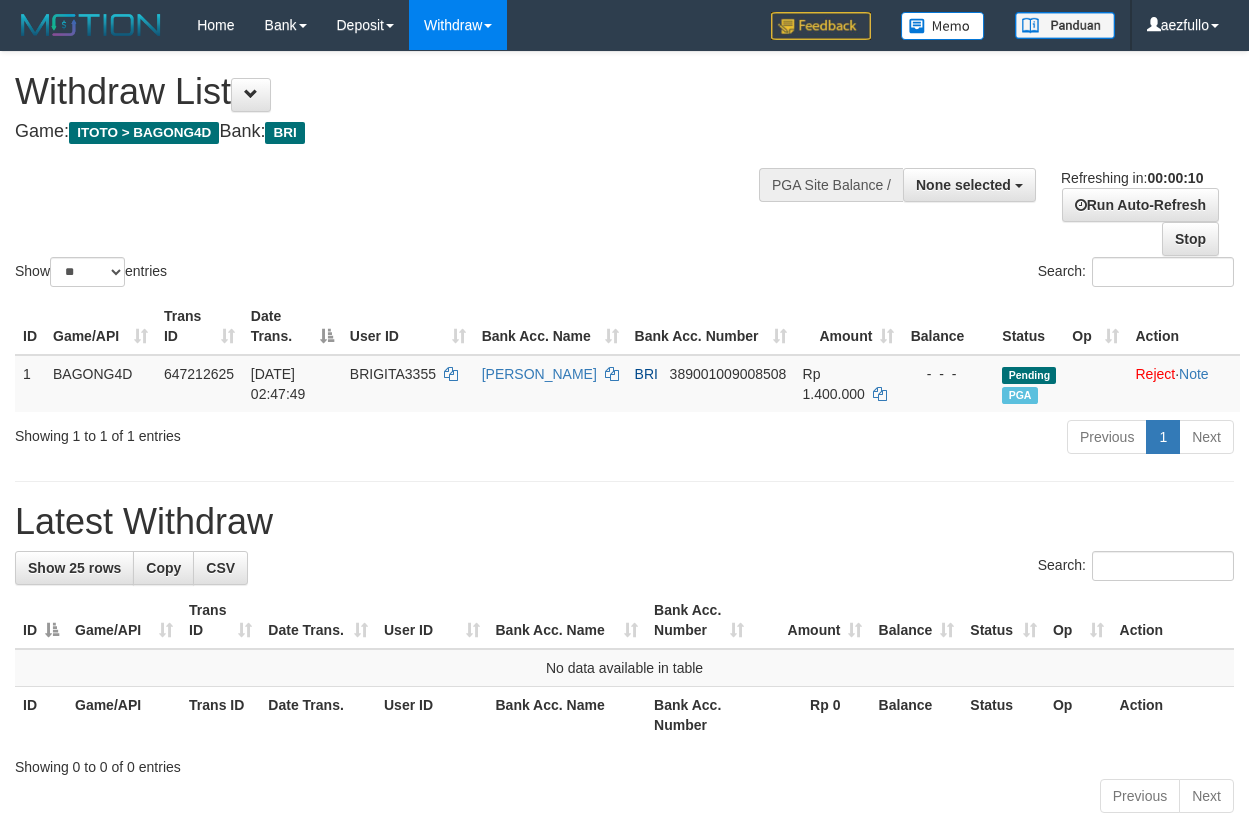 select 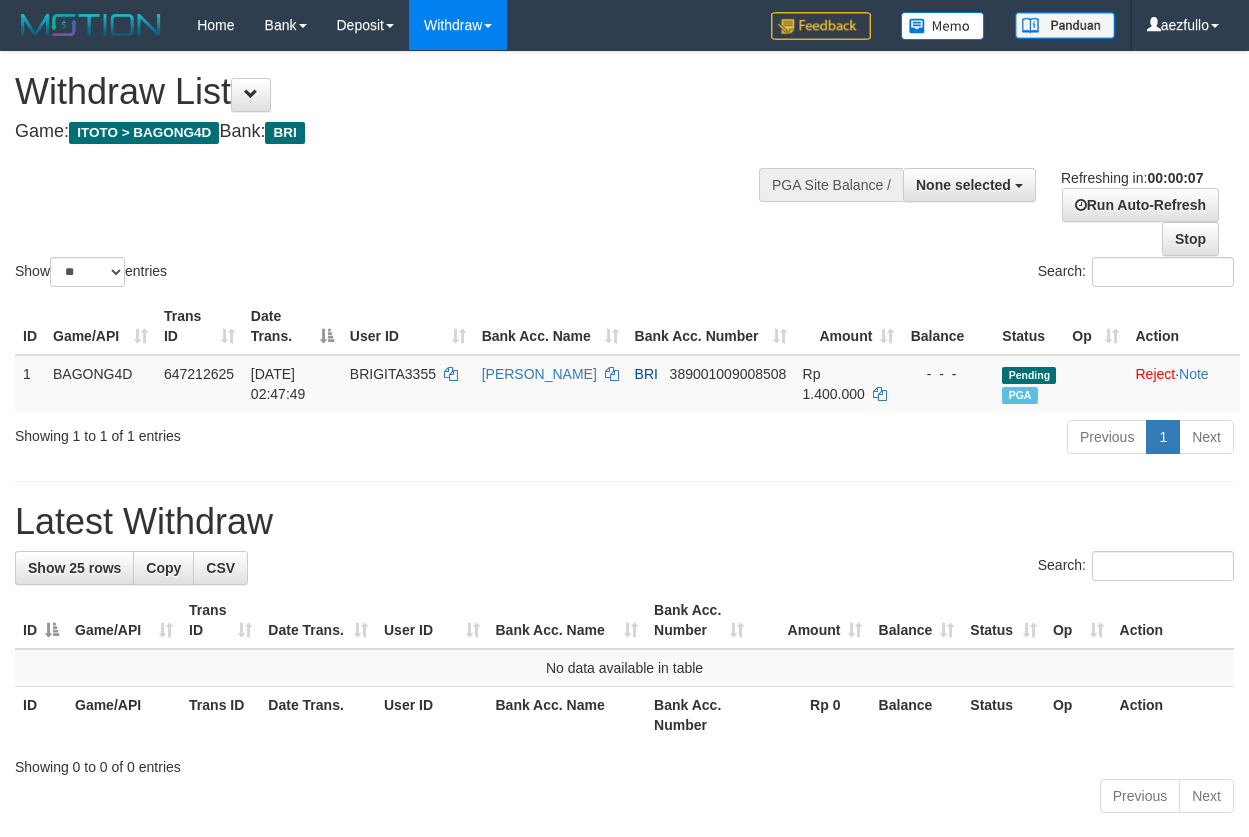 scroll, scrollTop: 0, scrollLeft: 0, axis: both 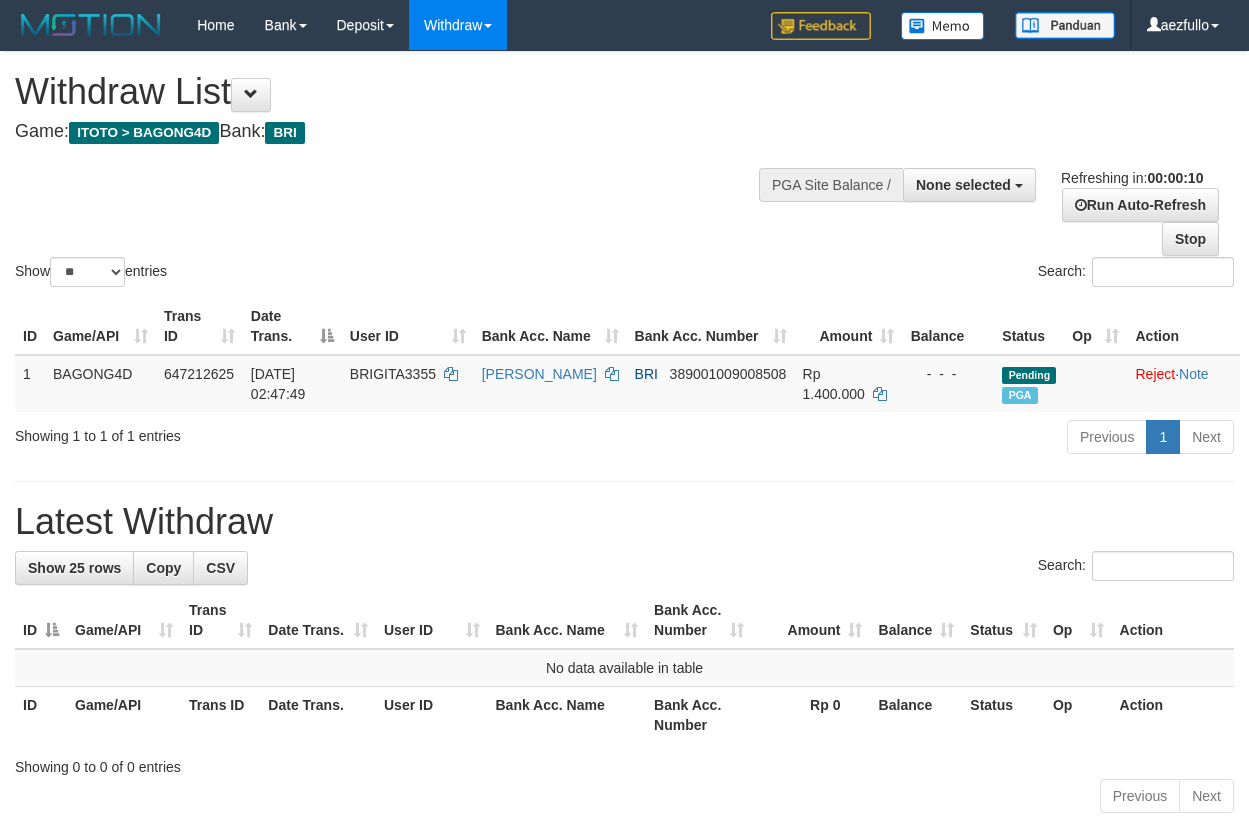 select 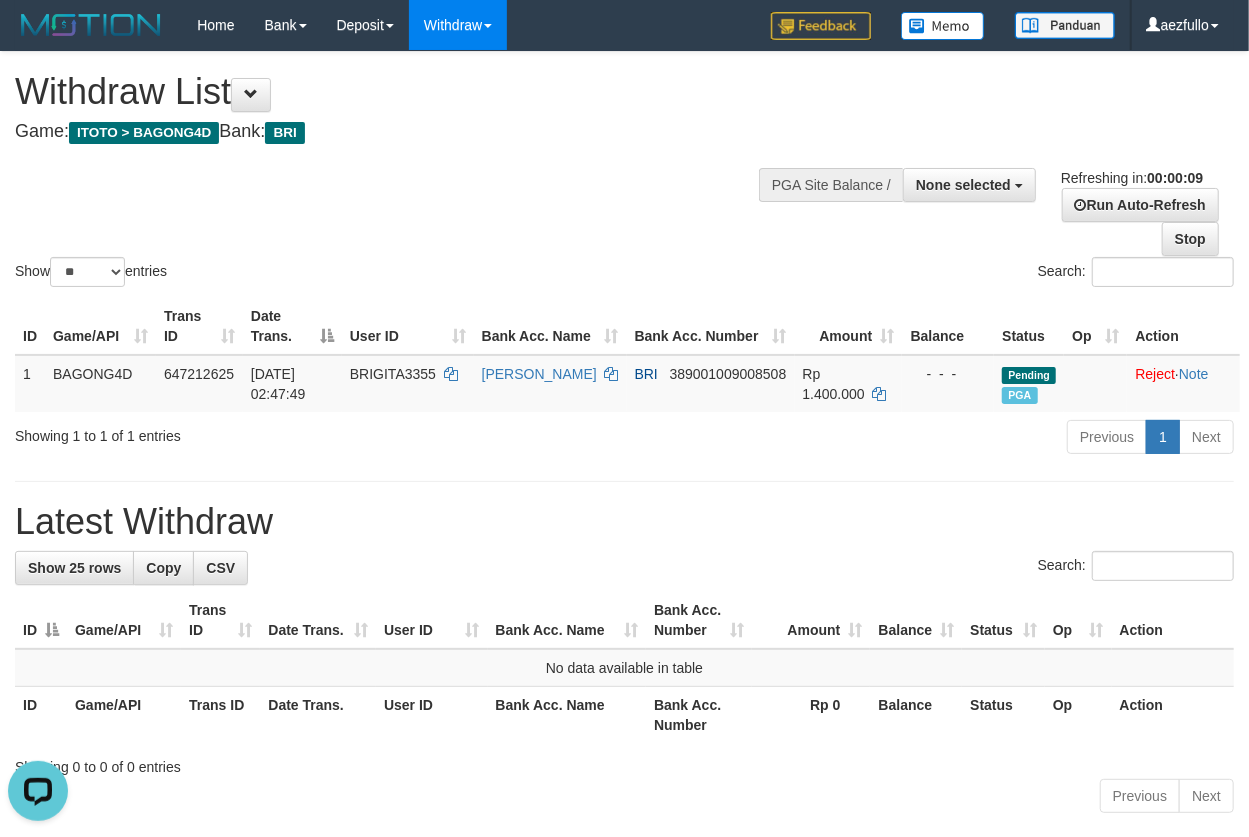 scroll, scrollTop: 0, scrollLeft: 0, axis: both 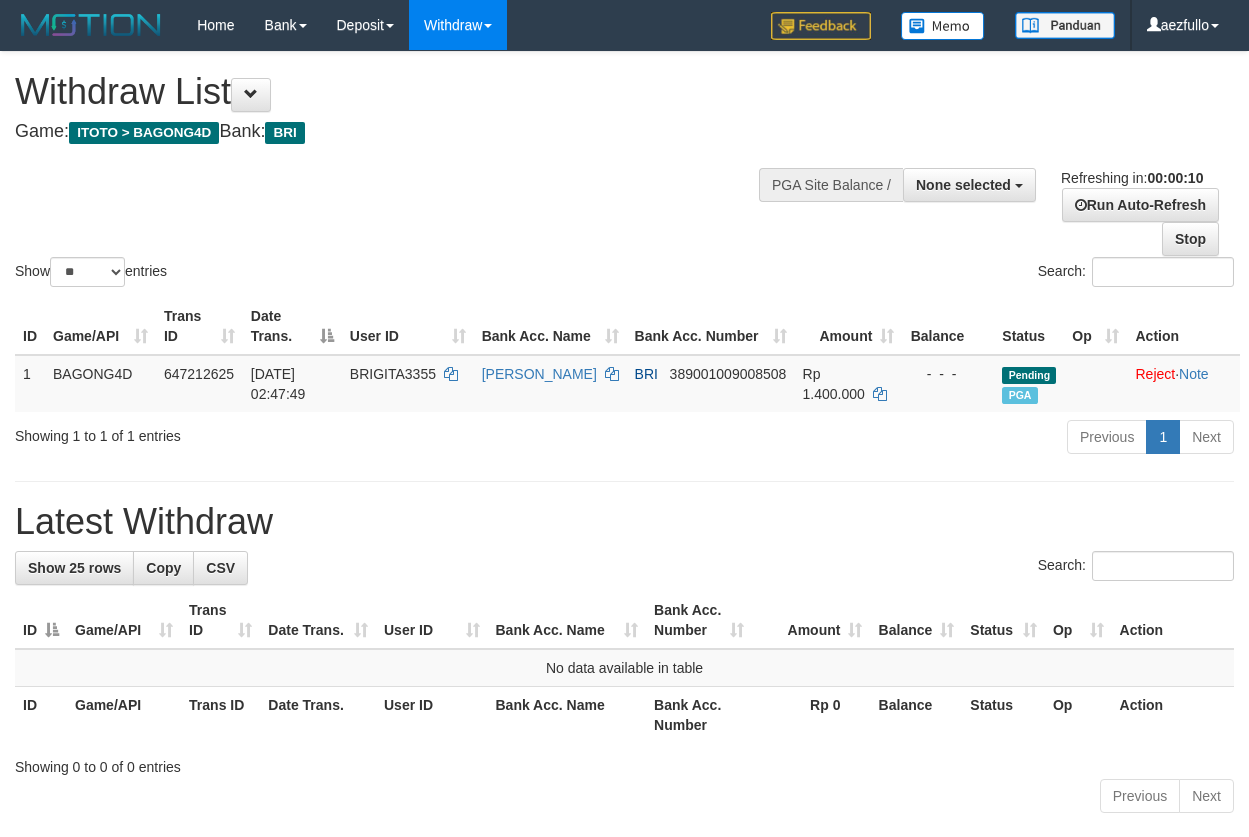 select 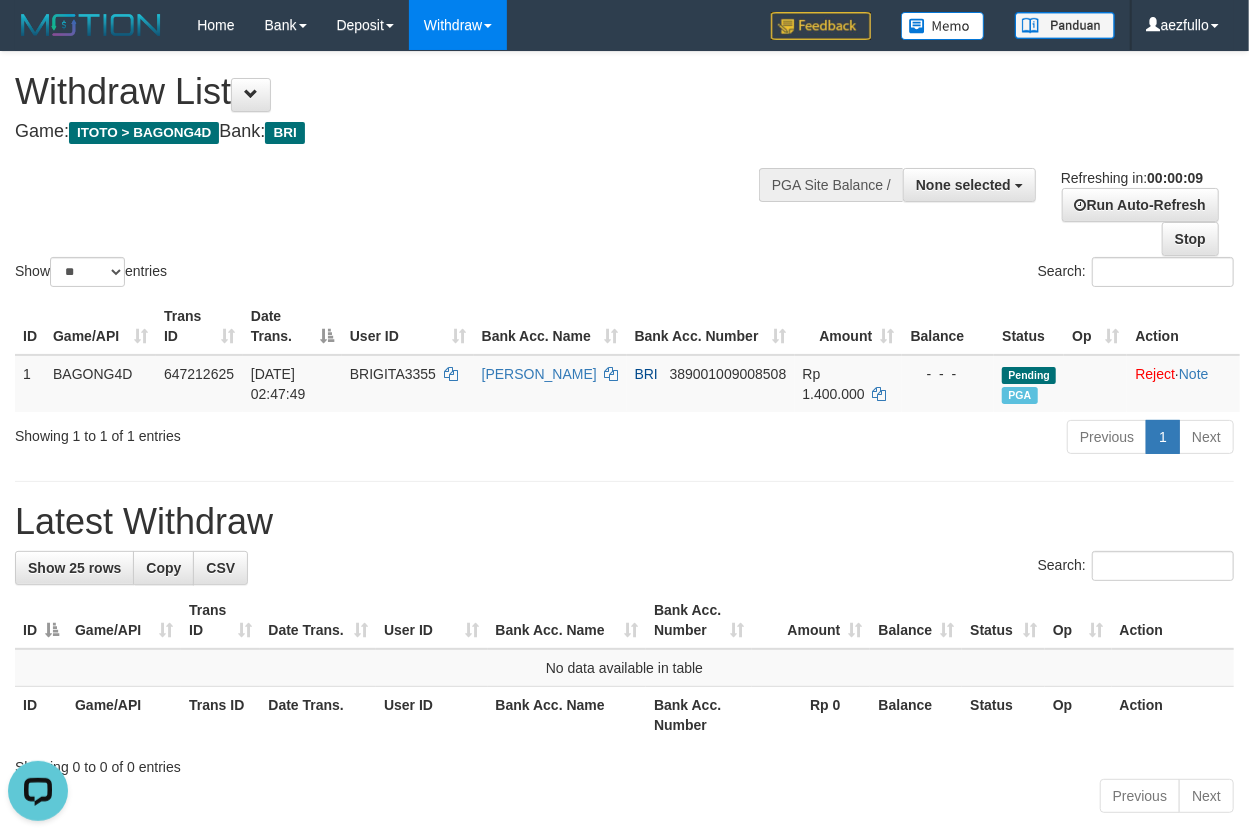 scroll, scrollTop: 0, scrollLeft: 0, axis: both 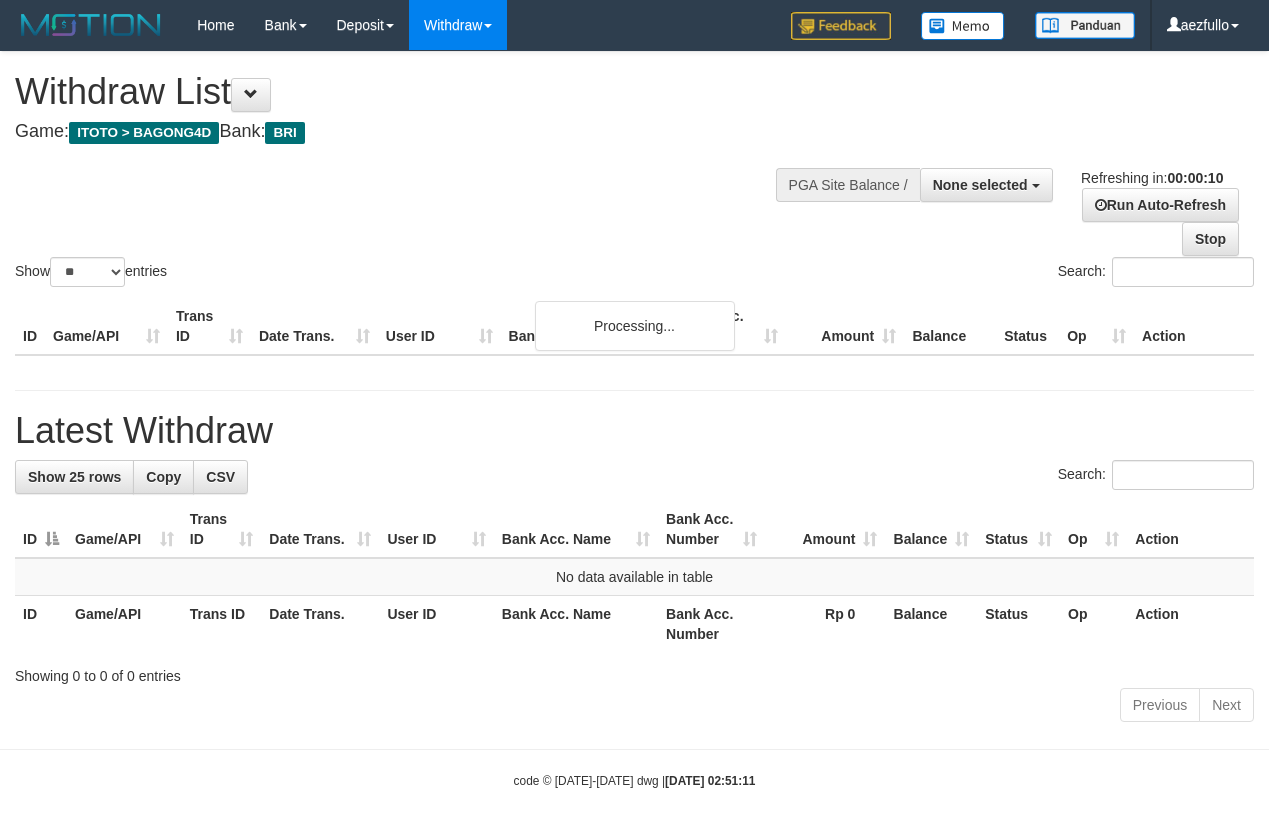 select 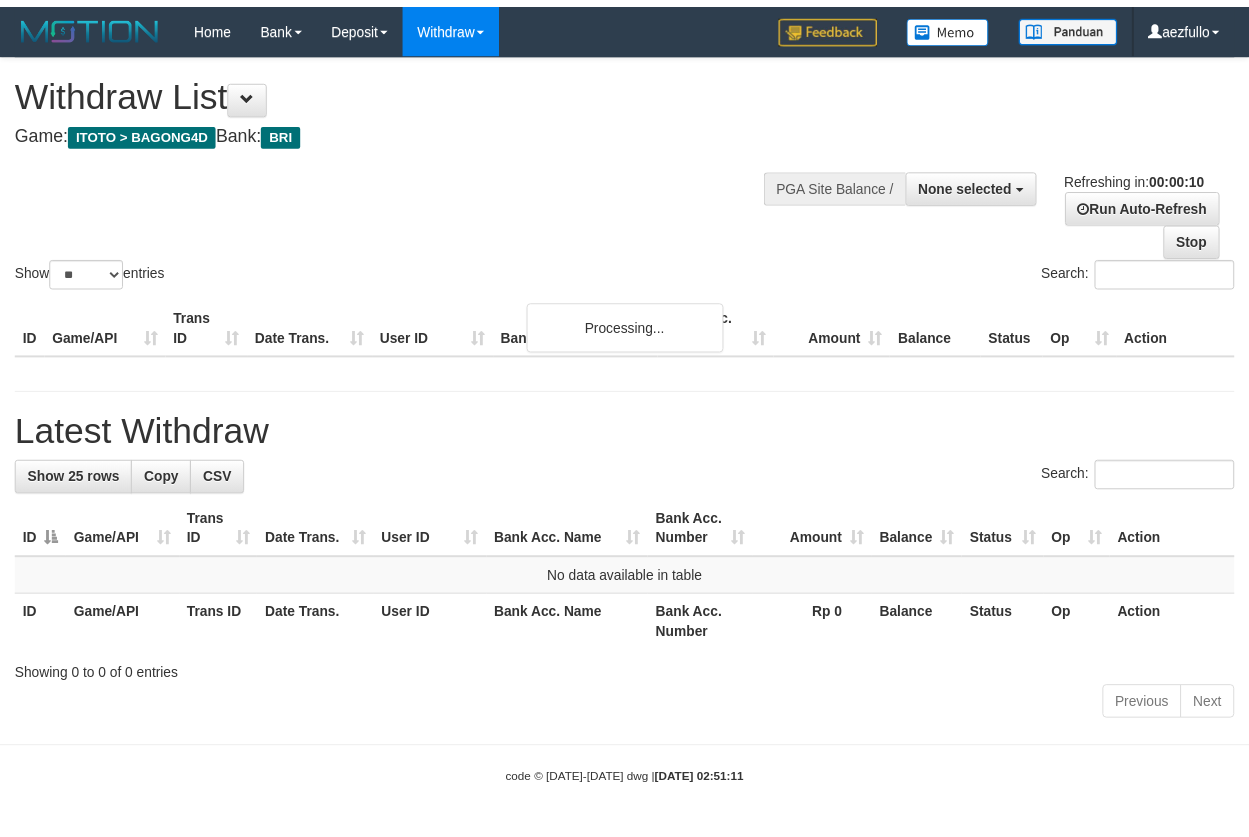 scroll, scrollTop: 0, scrollLeft: 0, axis: both 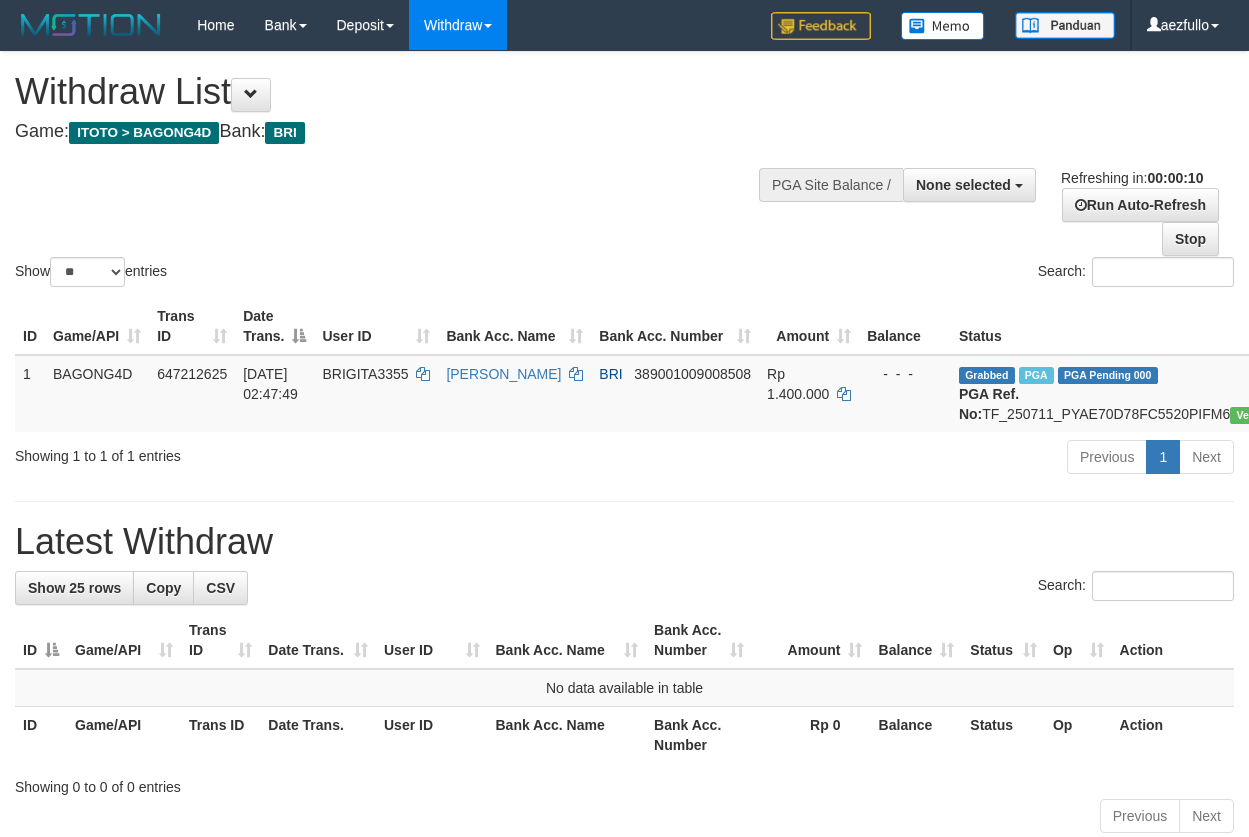 select 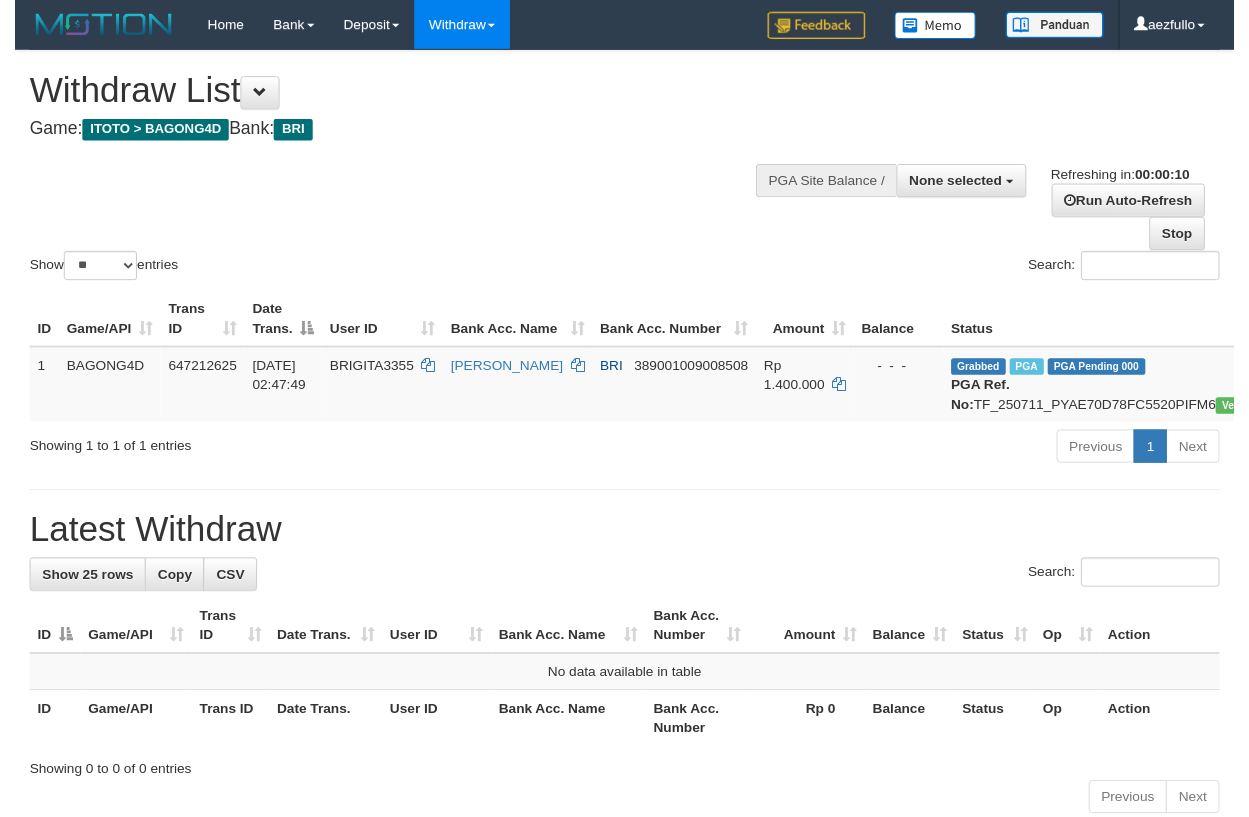 scroll, scrollTop: 0, scrollLeft: 0, axis: both 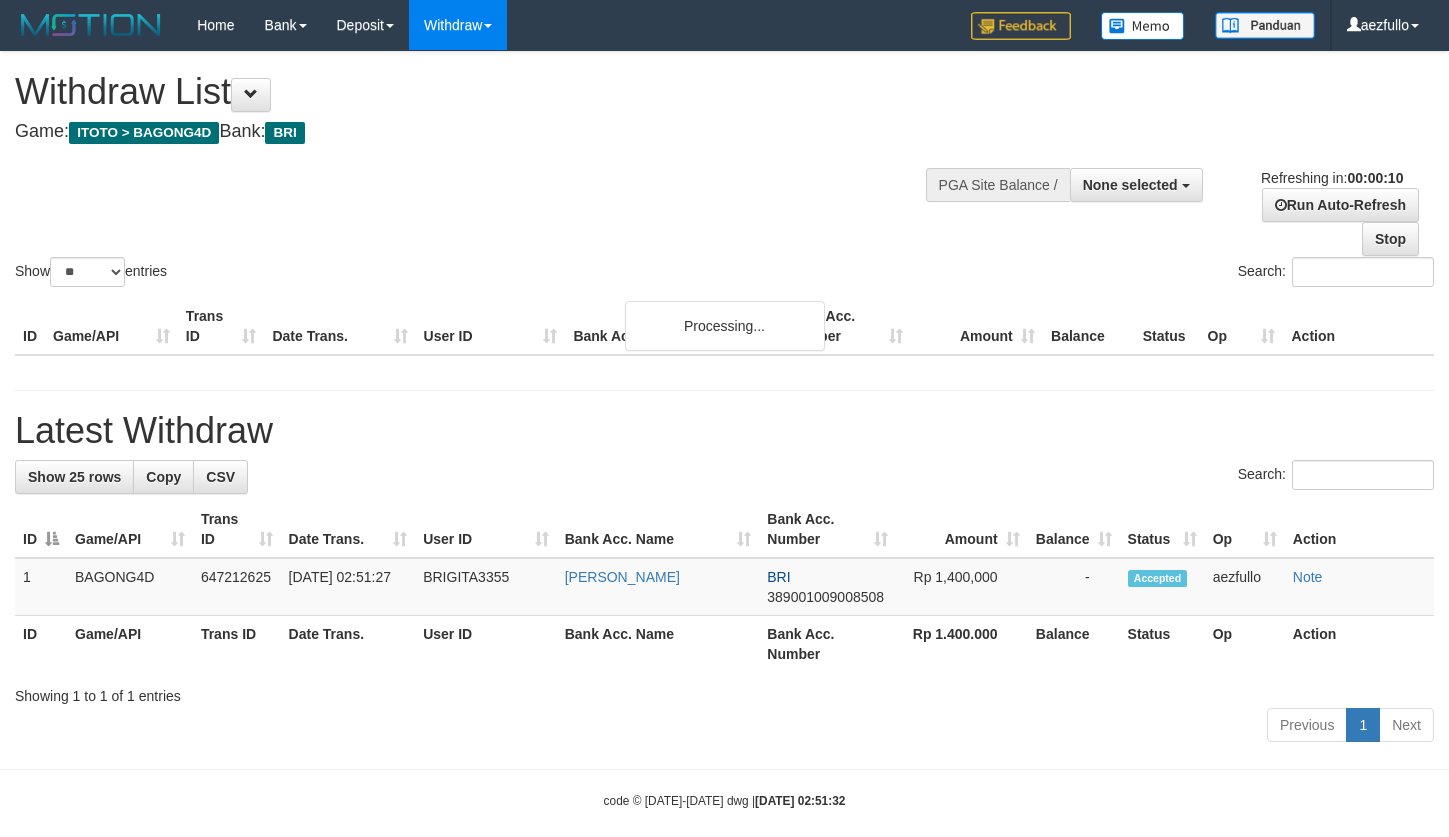select 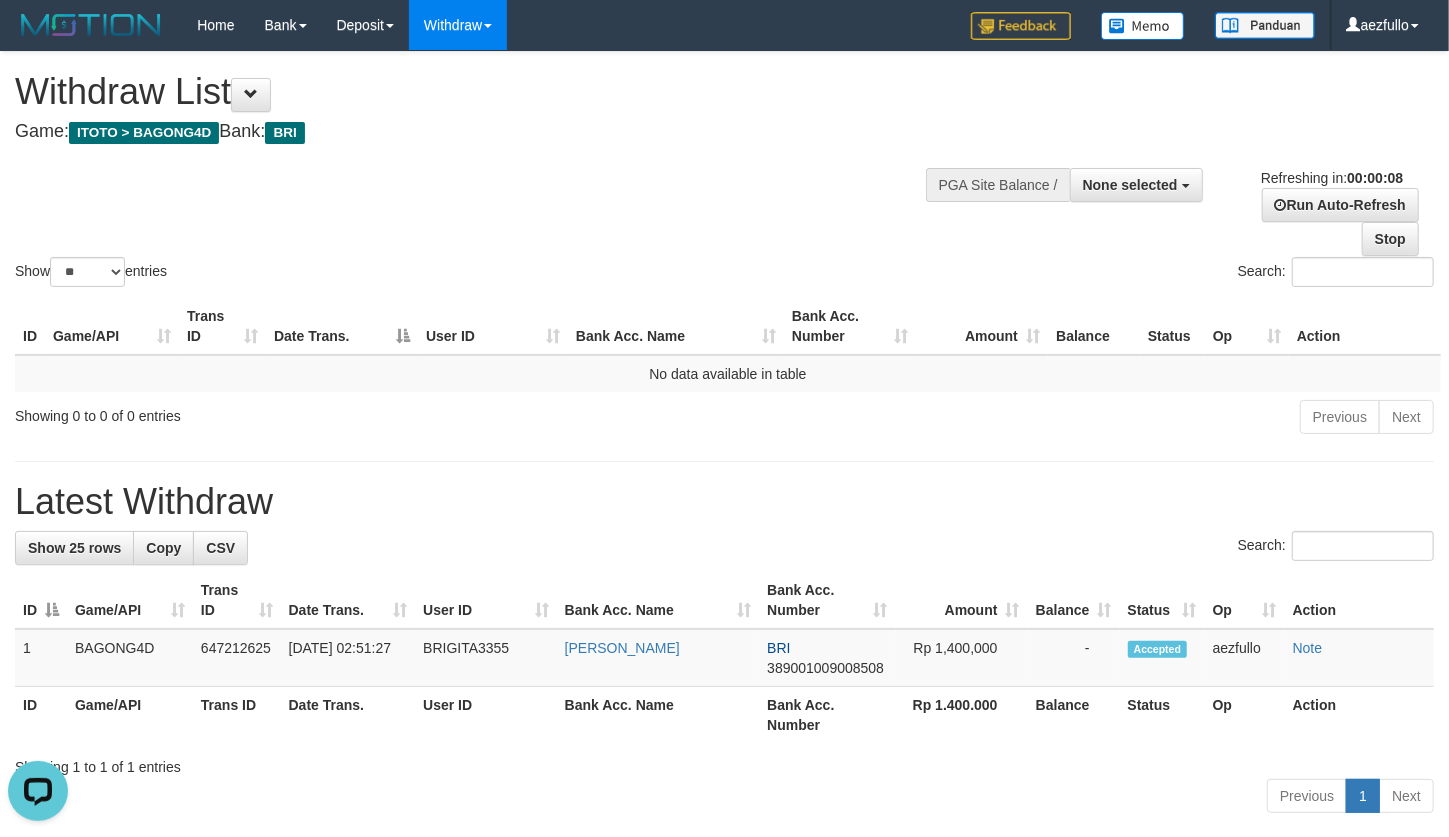 scroll, scrollTop: 0, scrollLeft: 0, axis: both 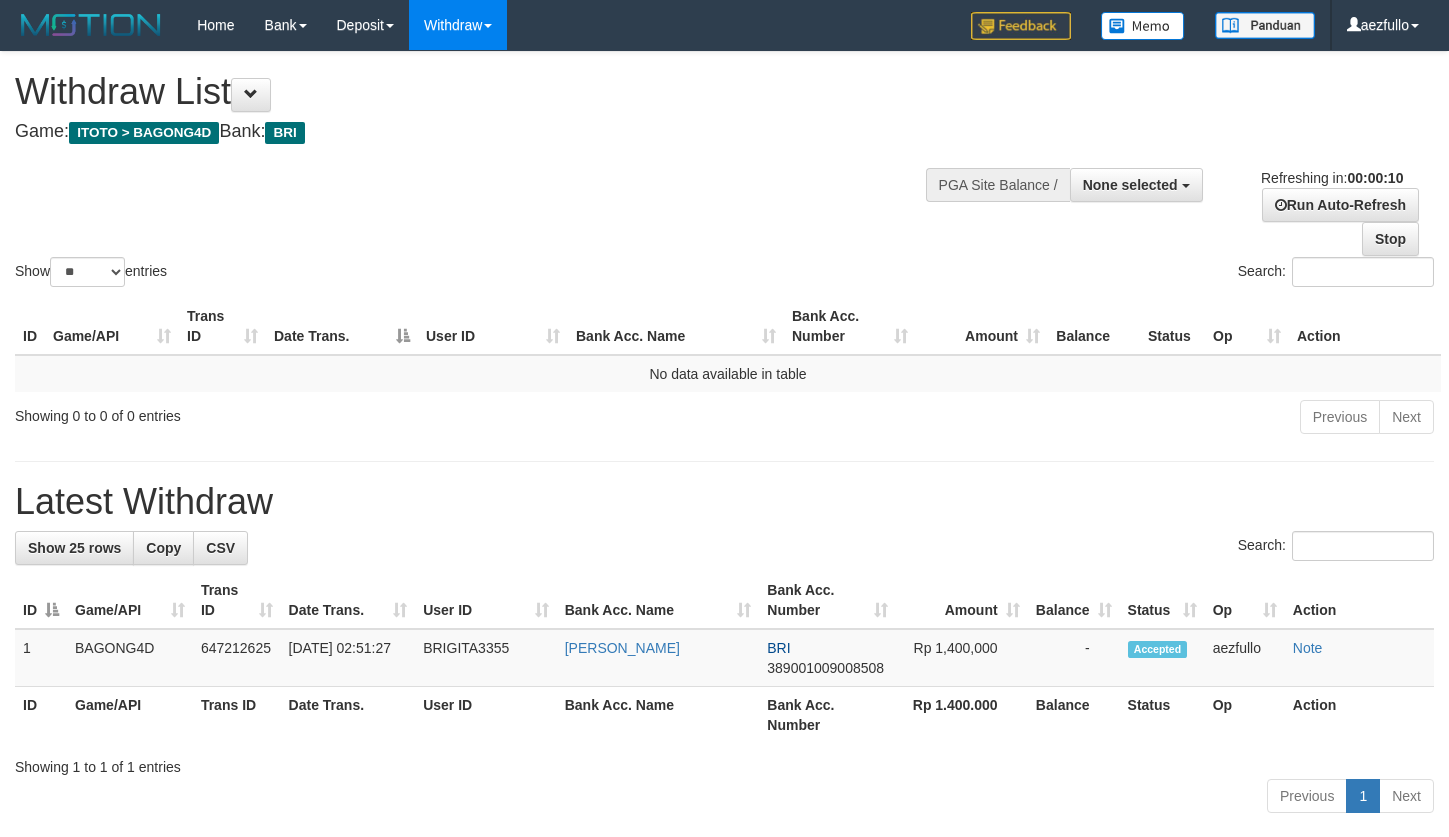 select 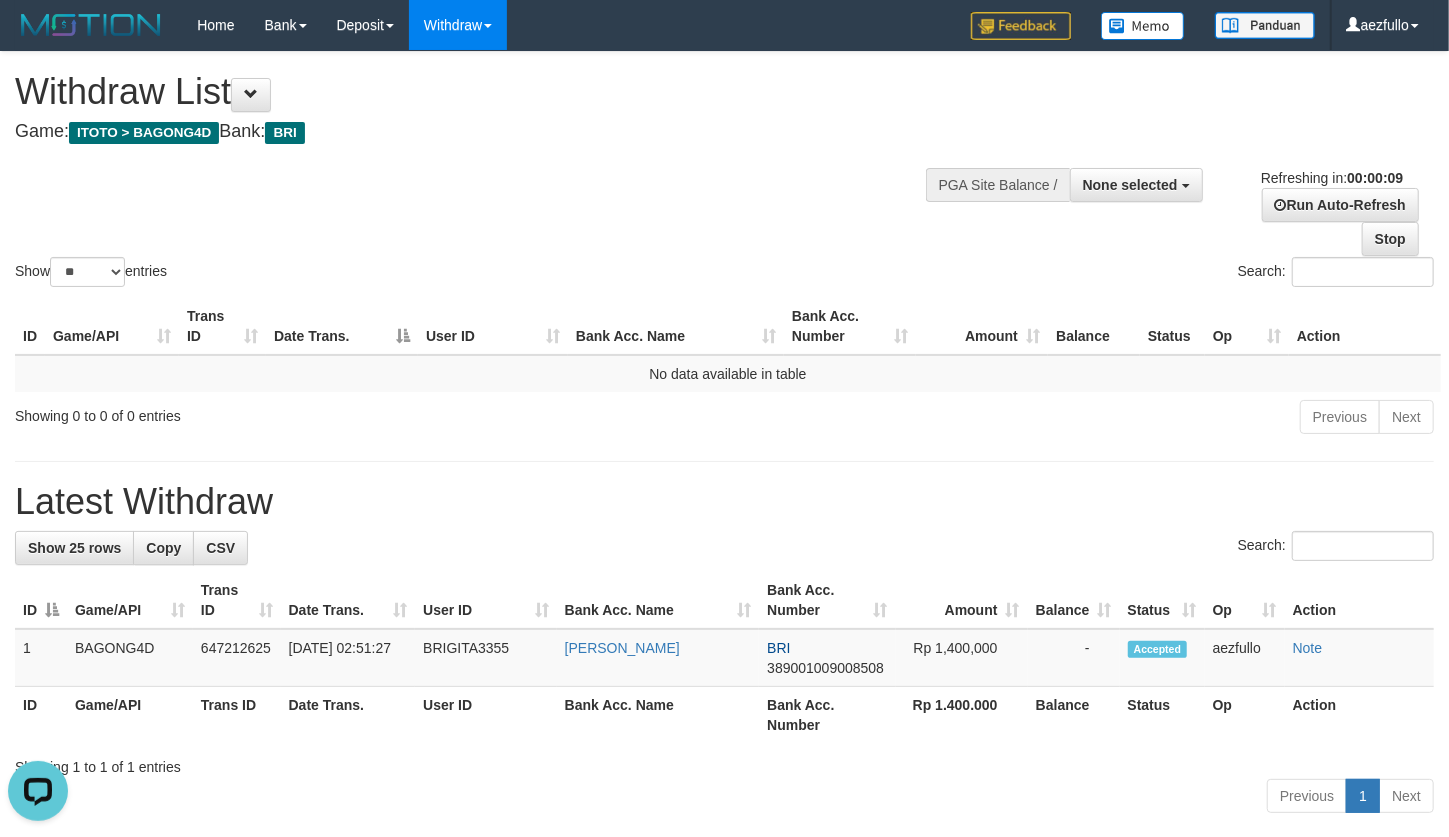 scroll, scrollTop: 0, scrollLeft: 0, axis: both 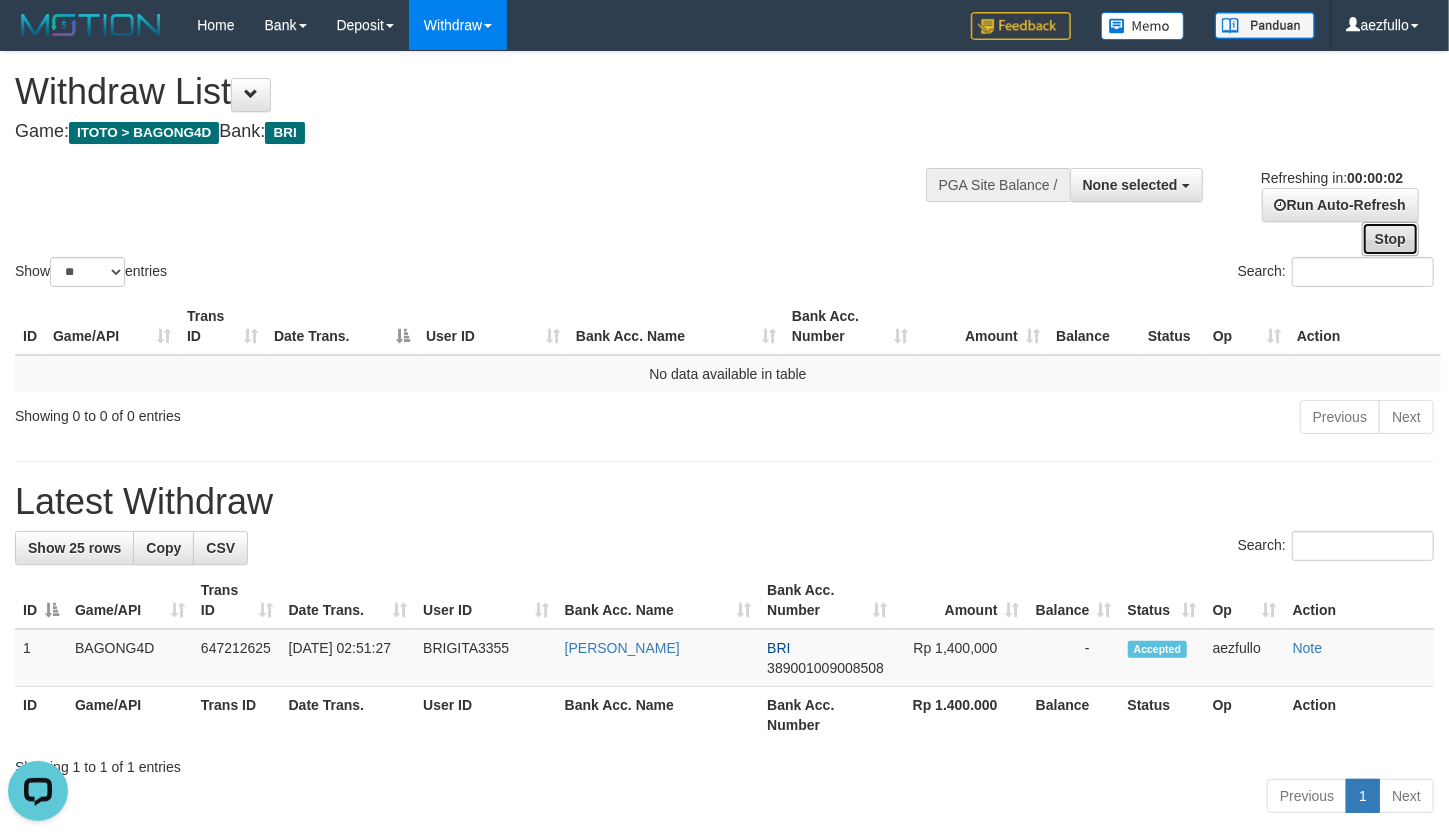 click on "Stop" at bounding box center (1390, 239) 